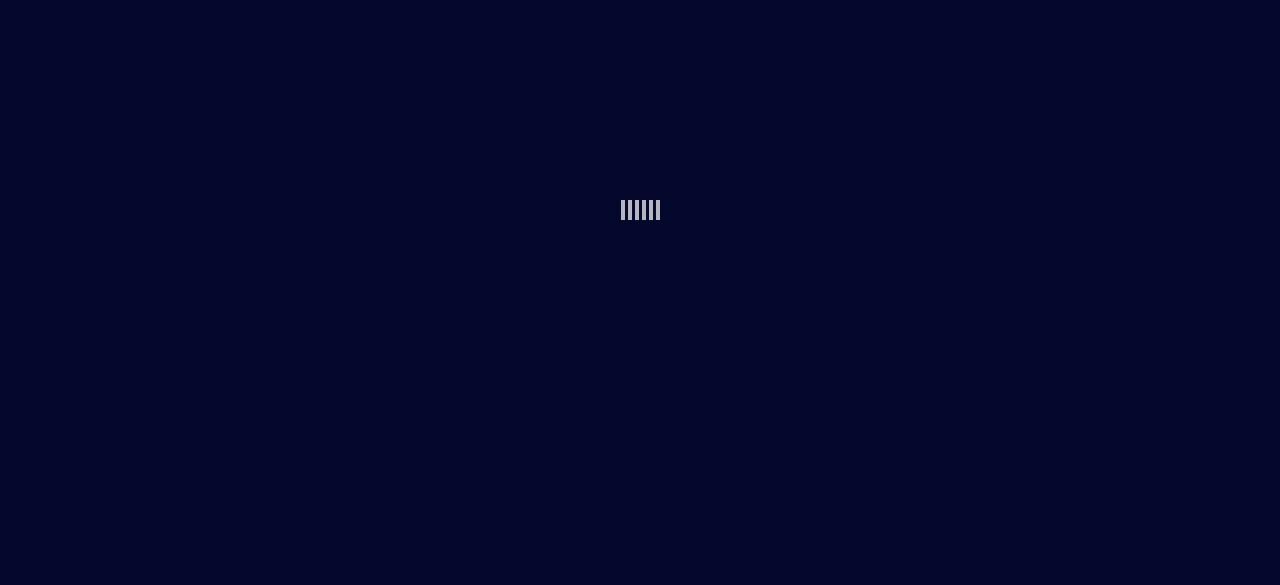 scroll, scrollTop: 0, scrollLeft: 0, axis: both 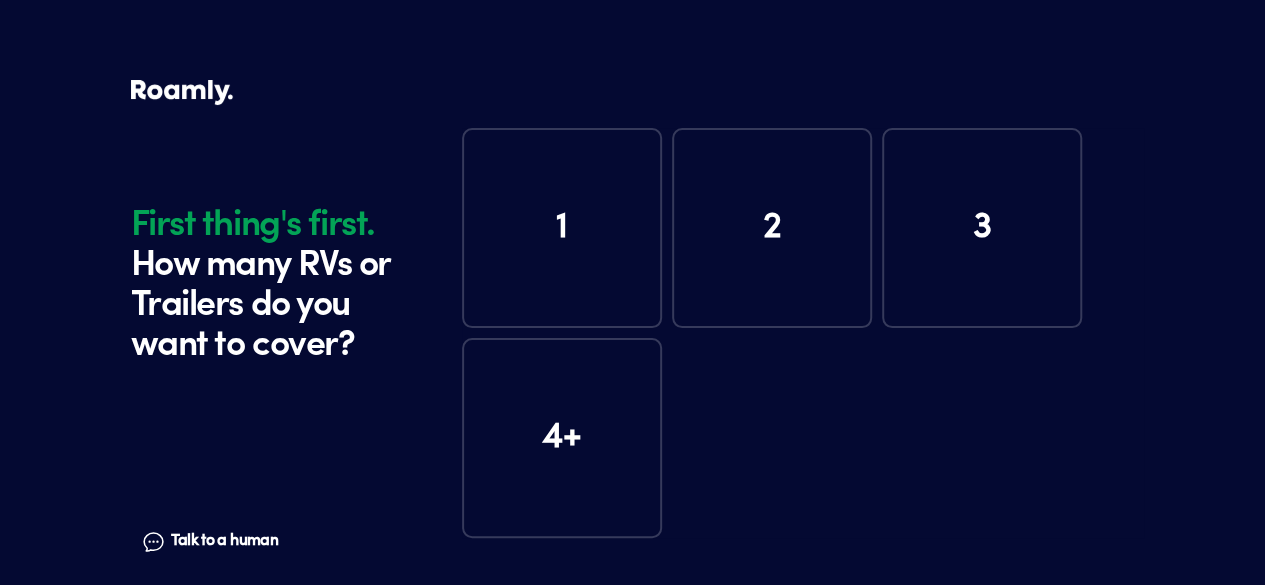 click on "1" at bounding box center (562, 228) 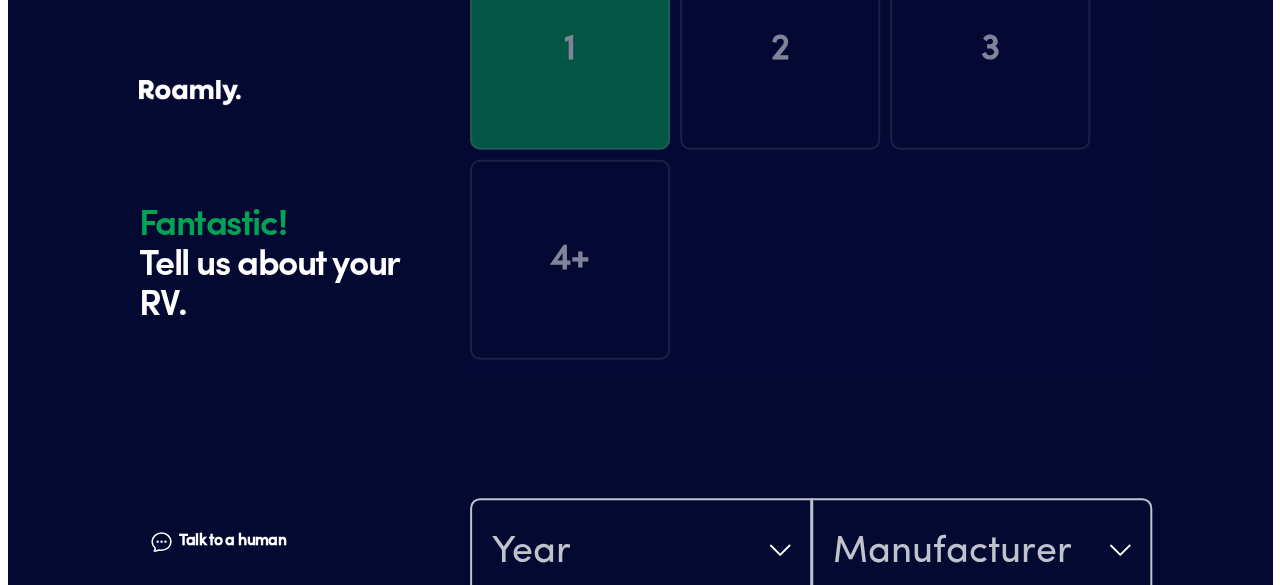 scroll, scrollTop: 390, scrollLeft: 0, axis: vertical 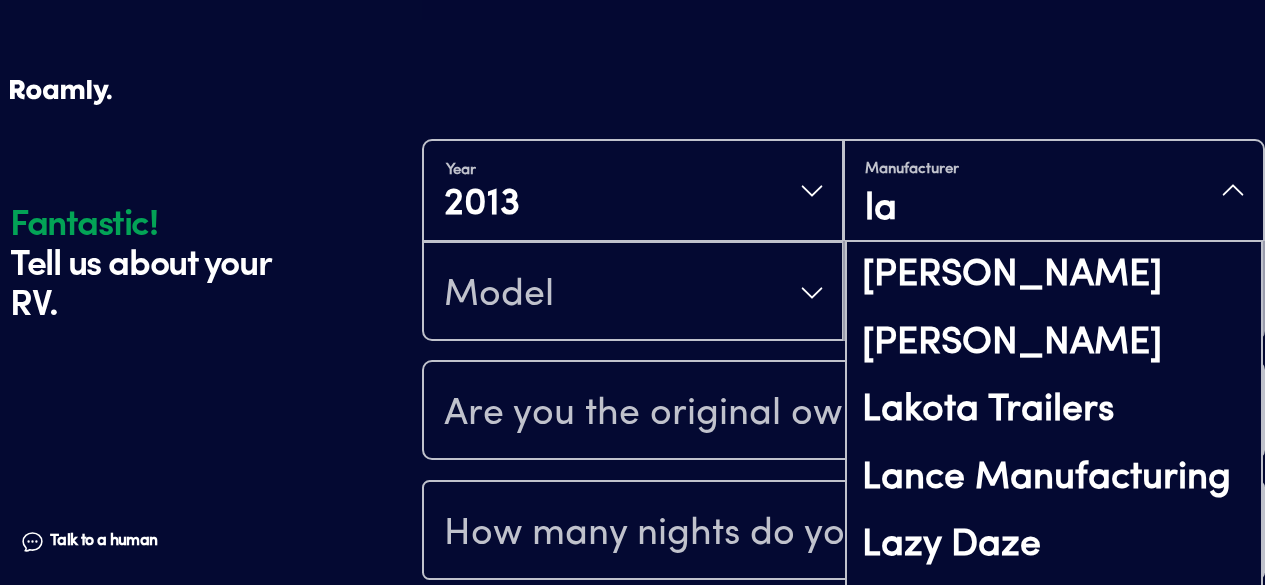 type on "l" 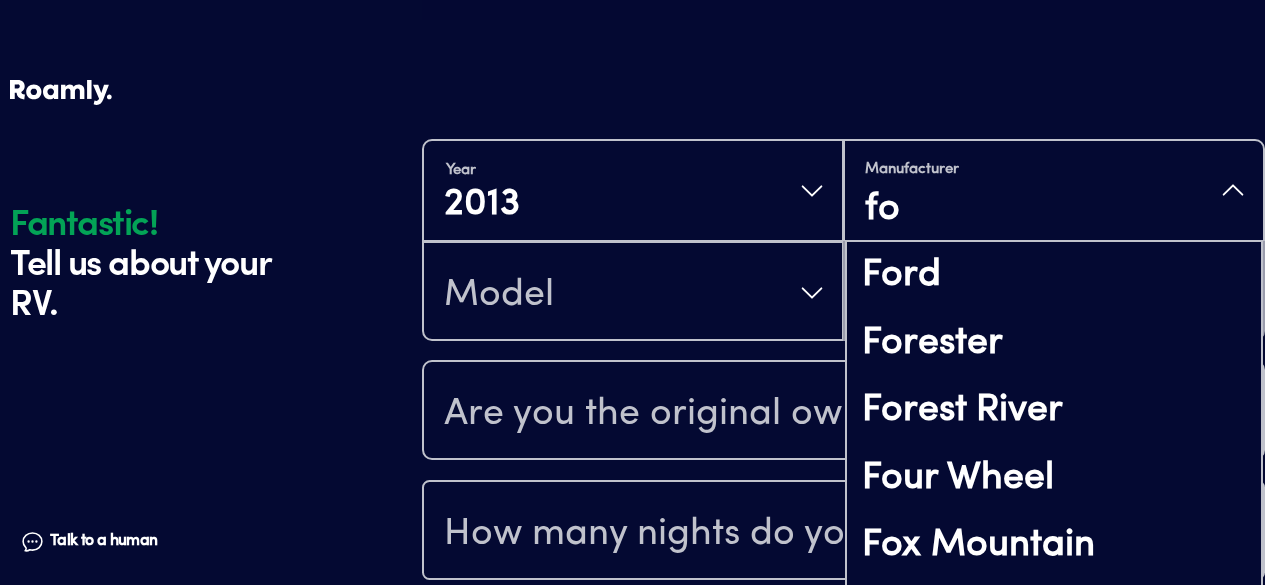 type on "for" 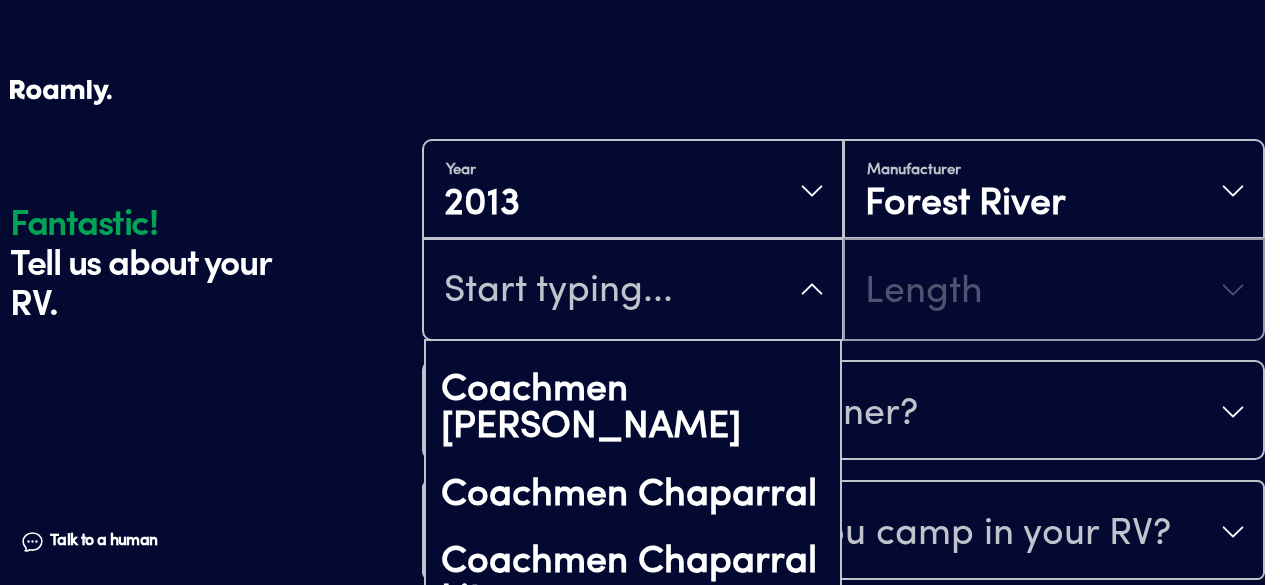 scroll, scrollTop: 1615, scrollLeft: 0, axis: vertical 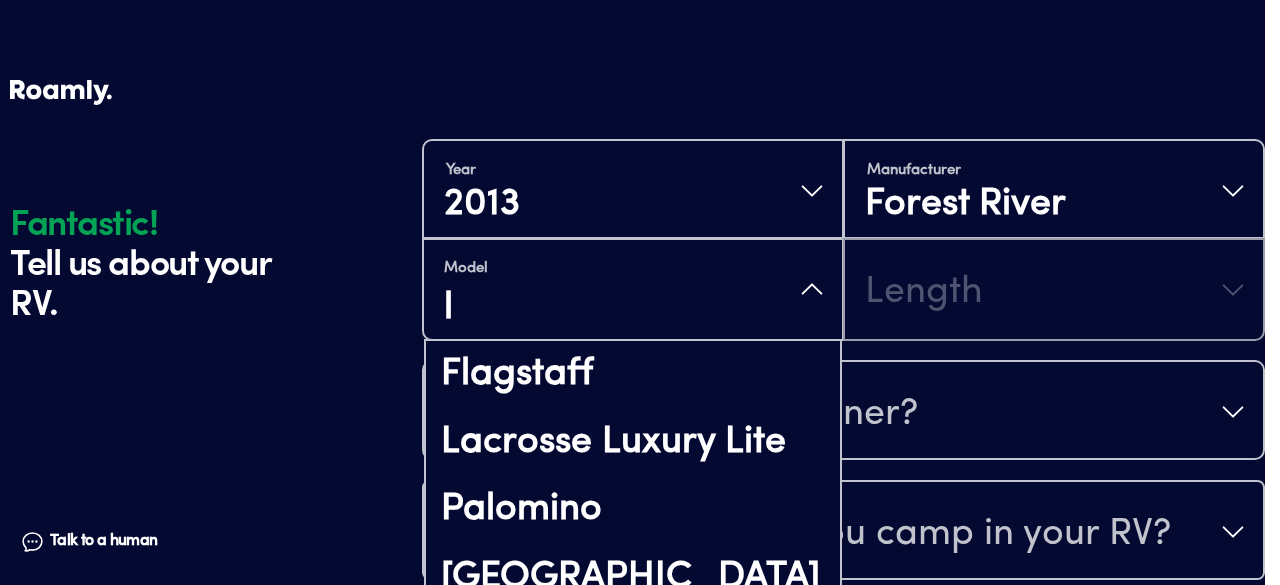type on "la" 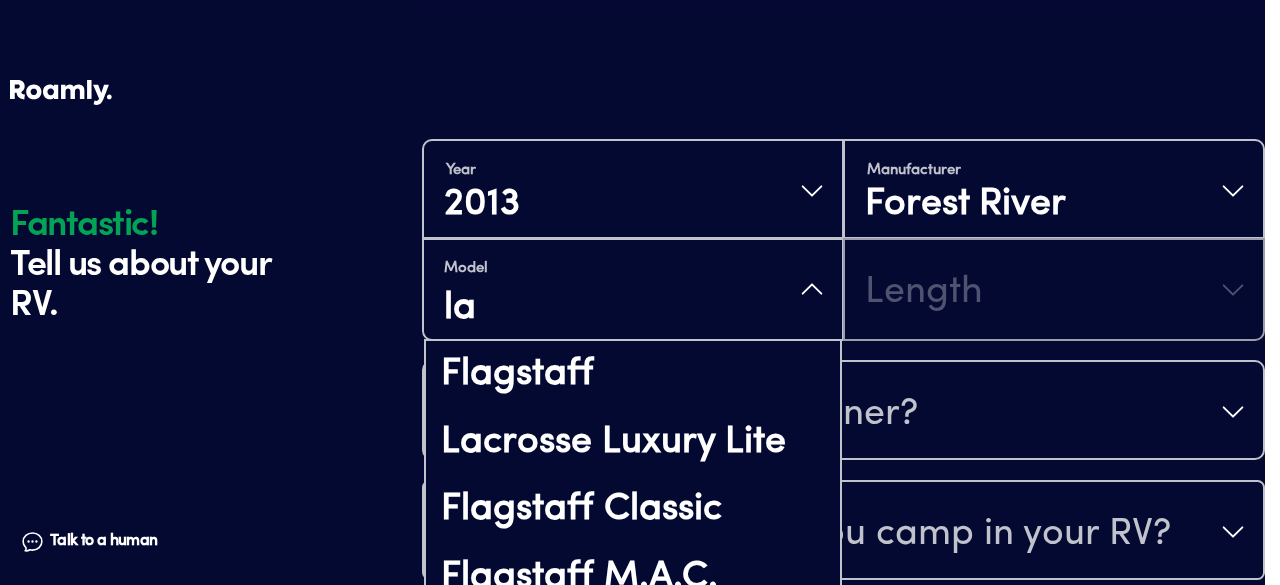 scroll, scrollTop: 0, scrollLeft: 0, axis: both 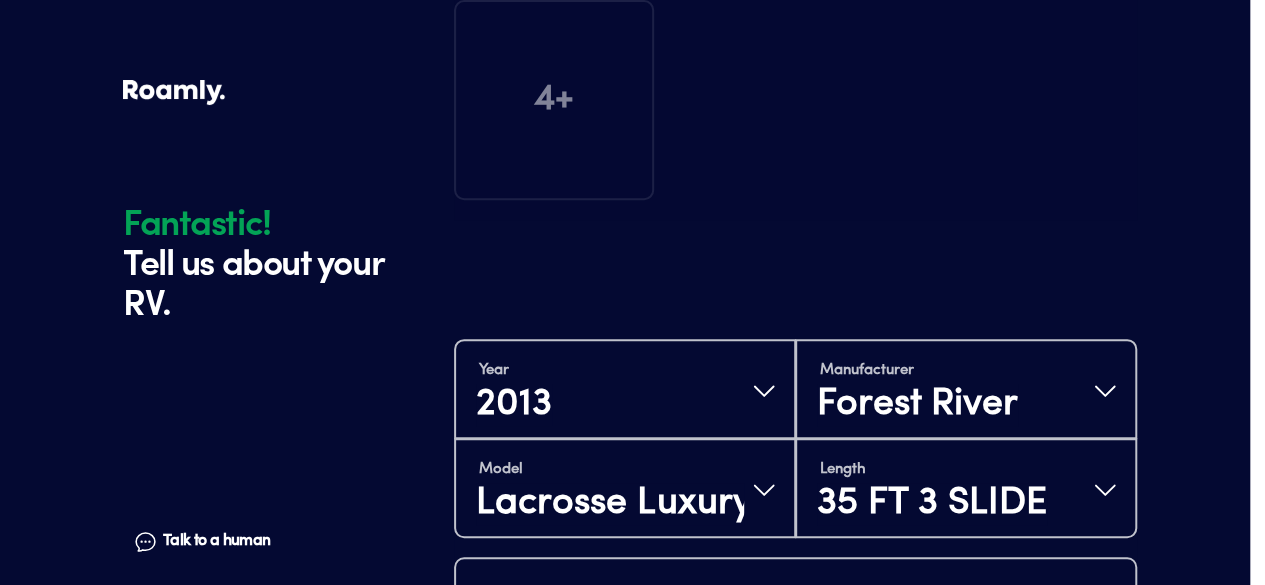 click on "Are you the original owner?" at bounding box center (713, 611) 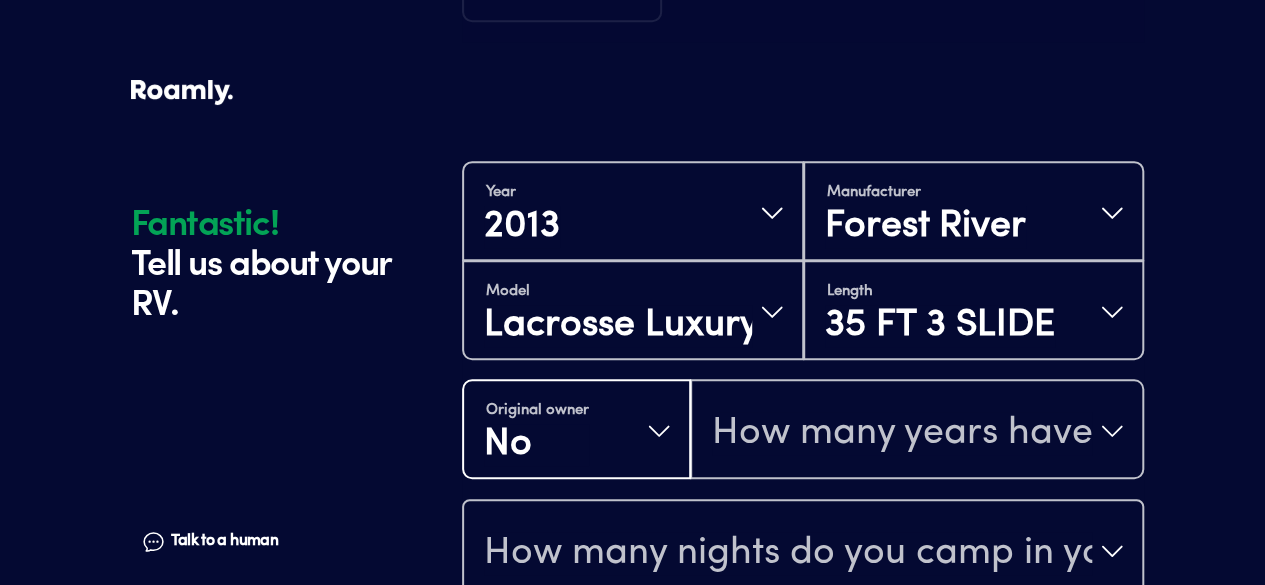 scroll, scrollTop: 580, scrollLeft: 0, axis: vertical 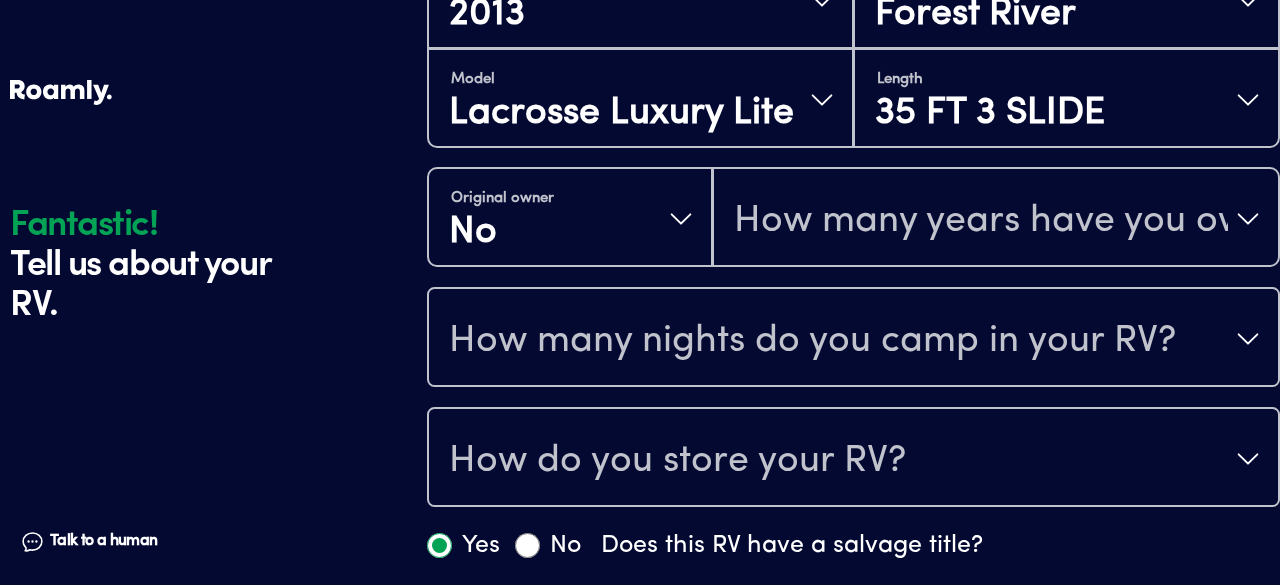 click on "How many years have you owned it?" at bounding box center [981, 221] 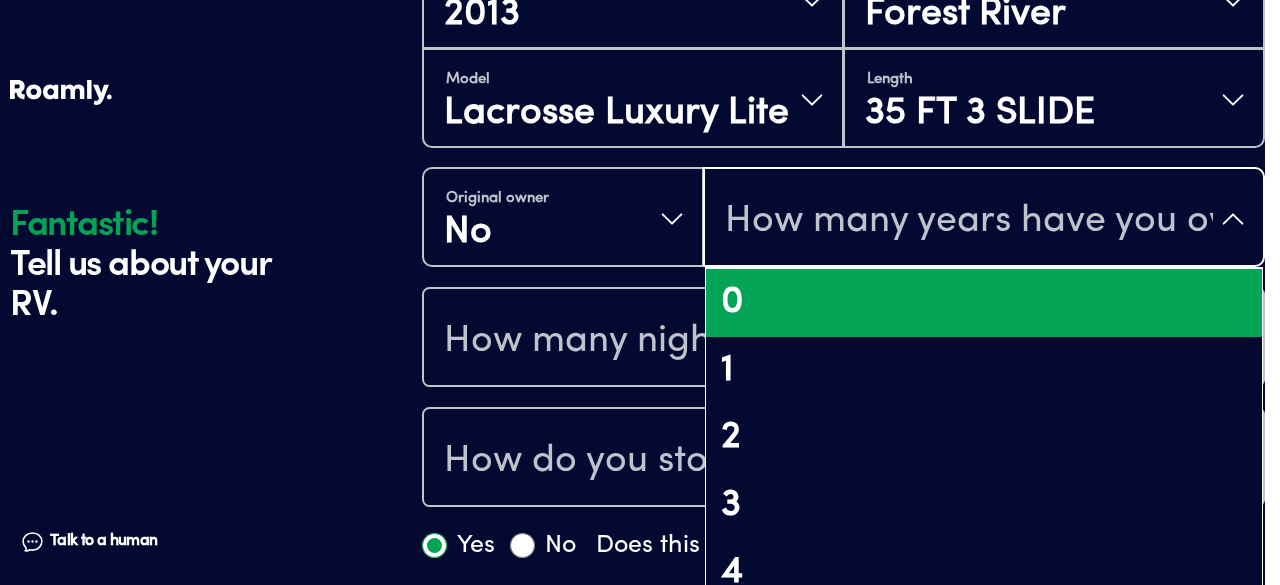 click on "0" at bounding box center [984, 303] 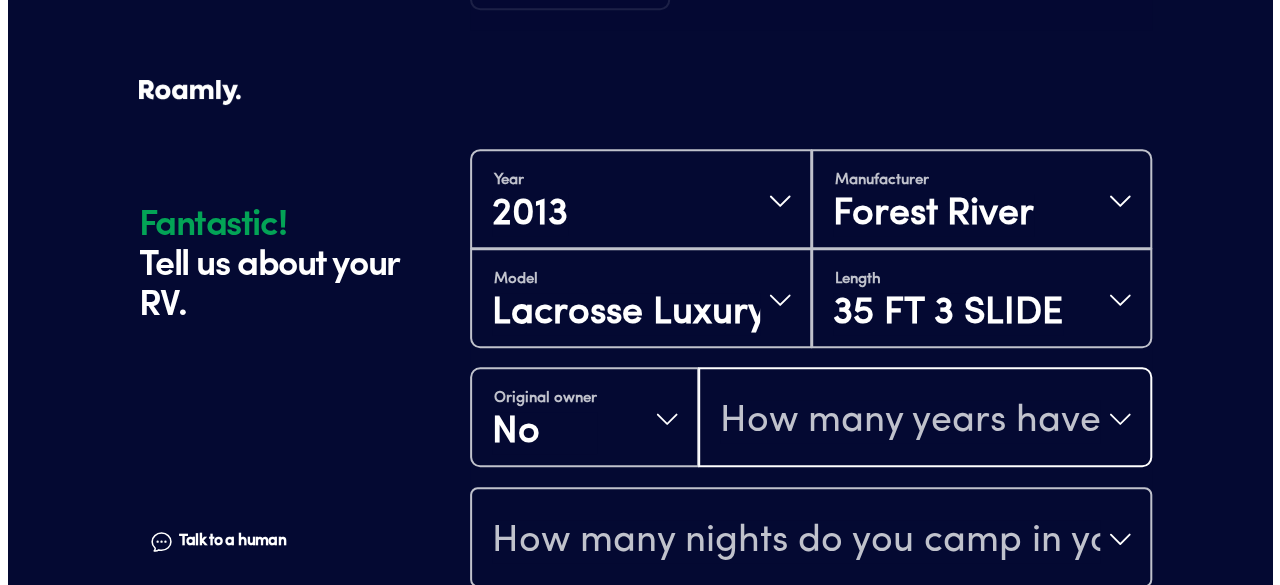 scroll, scrollTop: 691, scrollLeft: 0, axis: vertical 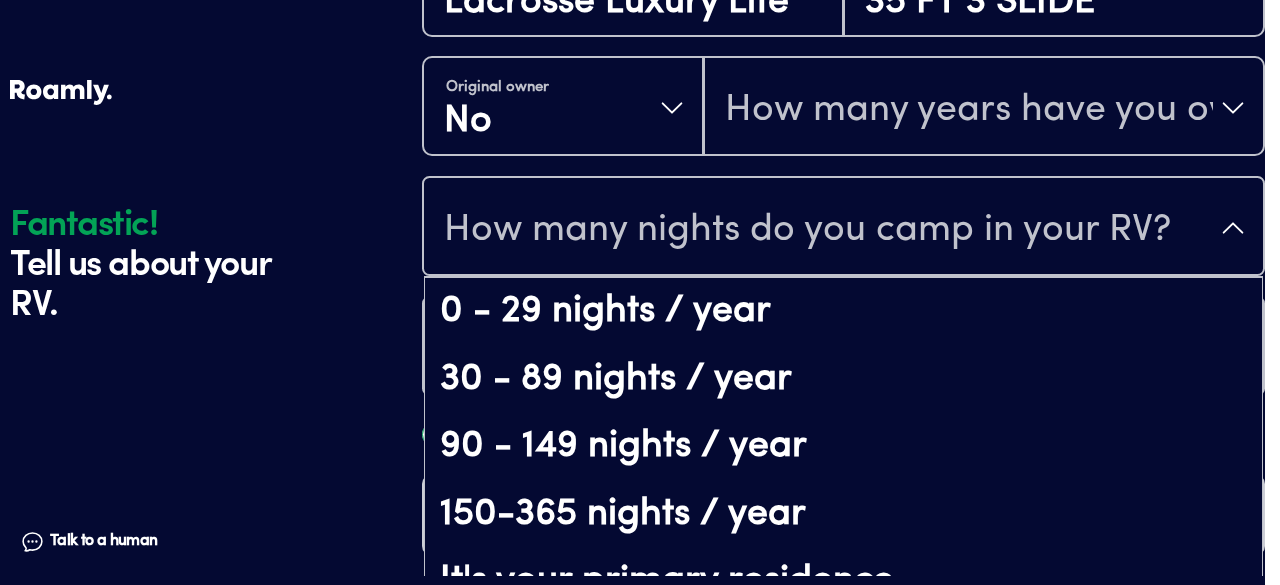 click on "How many nights do you camp in your RV?" at bounding box center [807, 230] 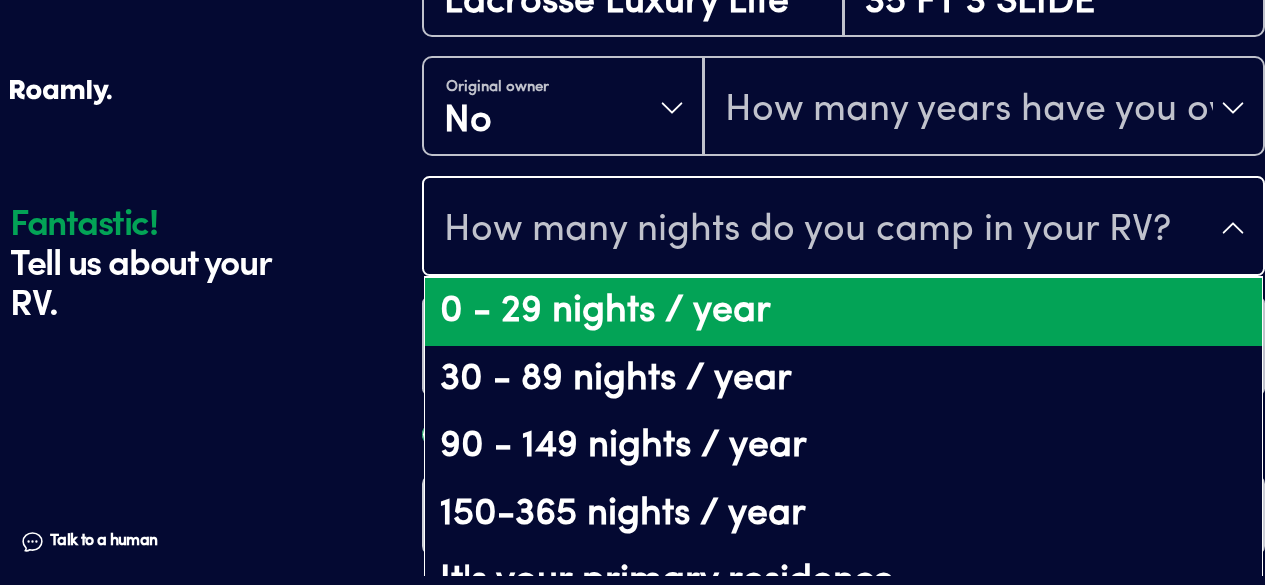 click on "0 - 29 nights / year" at bounding box center [843, 312] 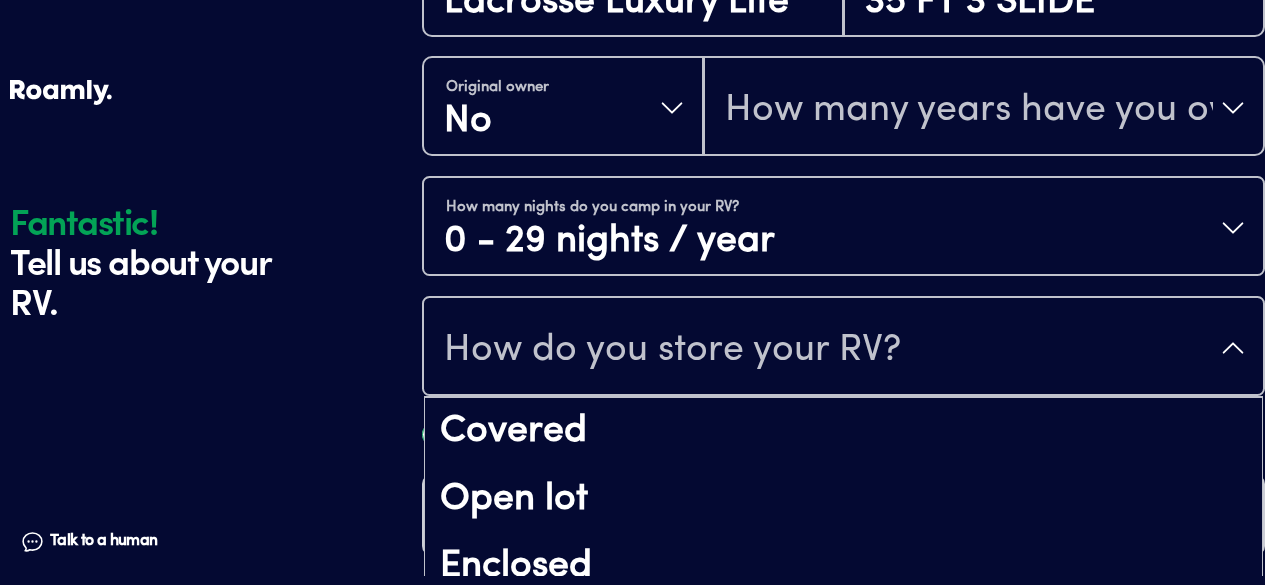 click on "How do you store your RV?" at bounding box center (672, 350) 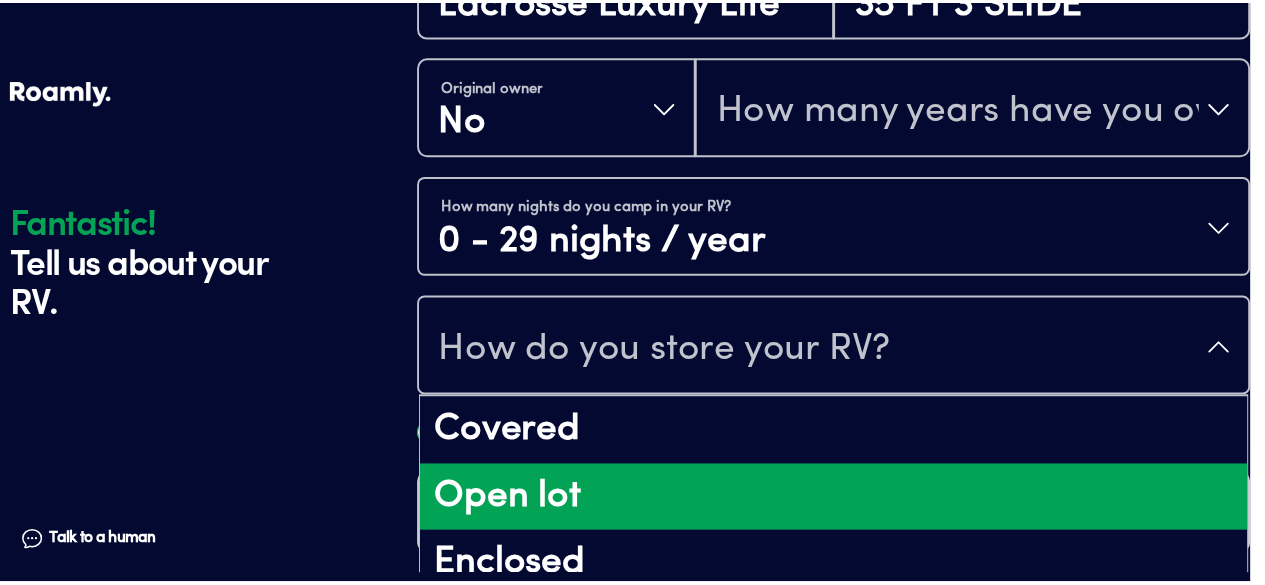 scroll, scrollTop: 25, scrollLeft: 0, axis: vertical 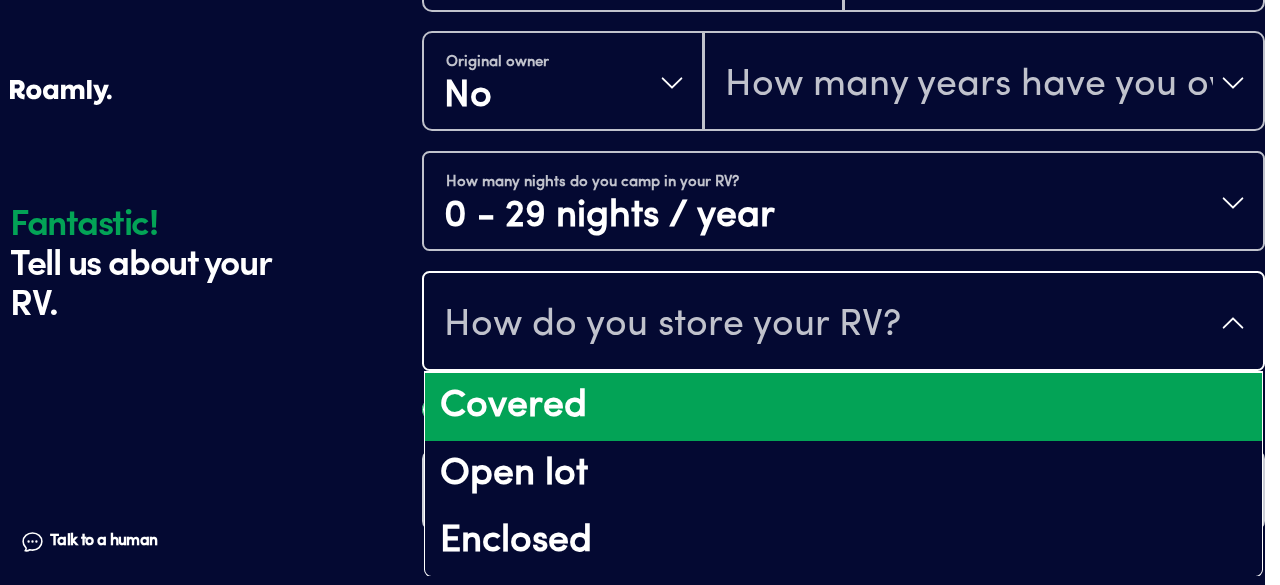 click on "Covered" at bounding box center [843, 407] 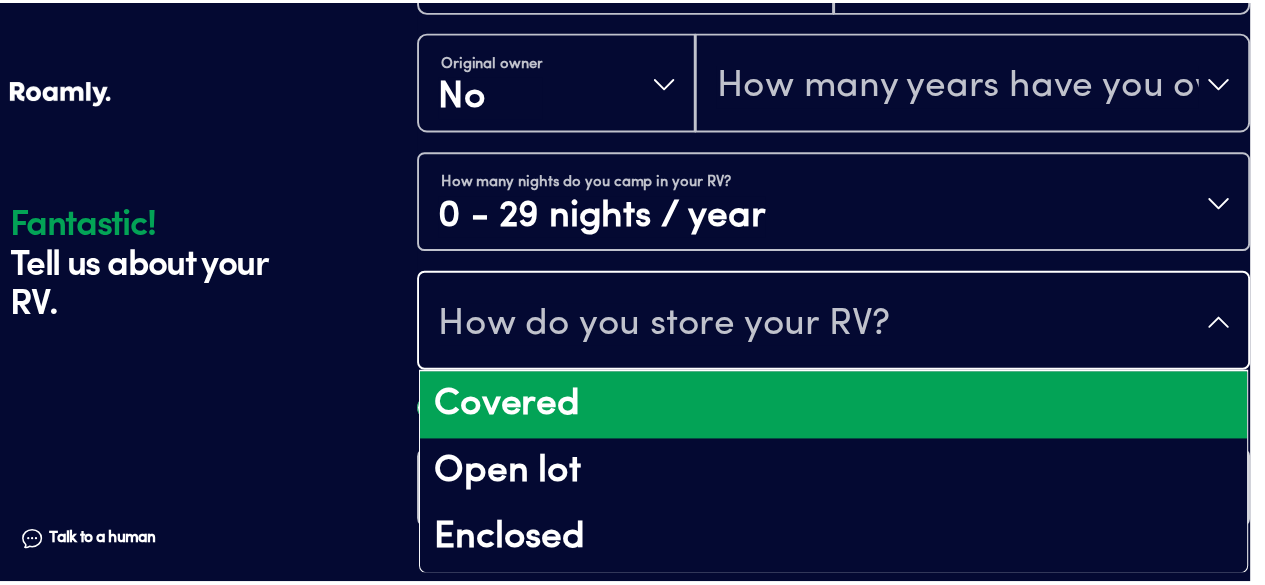 scroll, scrollTop: 0, scrollLeft: 0, axis: both 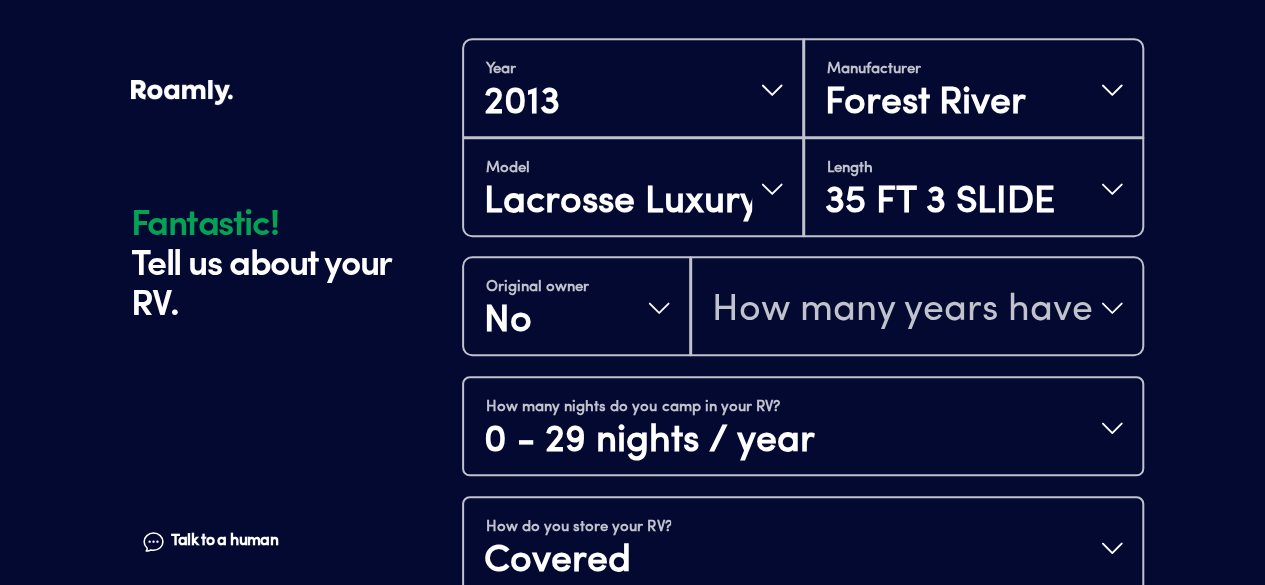 click on "Continue" at bounding box center (803, 715) 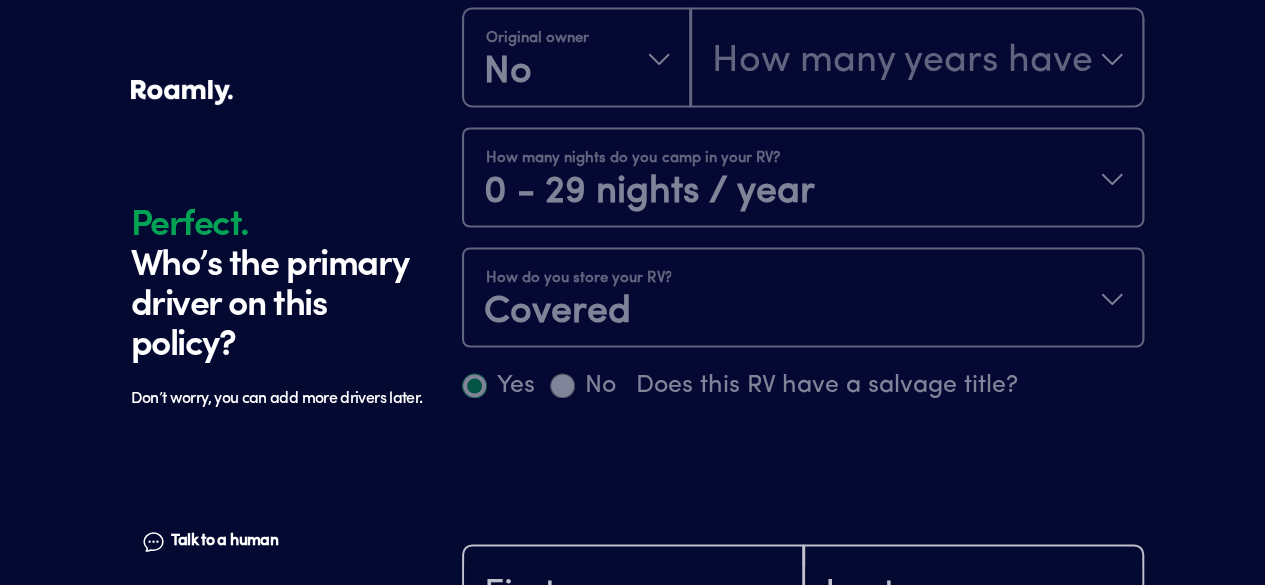 scroll, scrollTop: 1184, scrollLeft: 0, axis: vertical 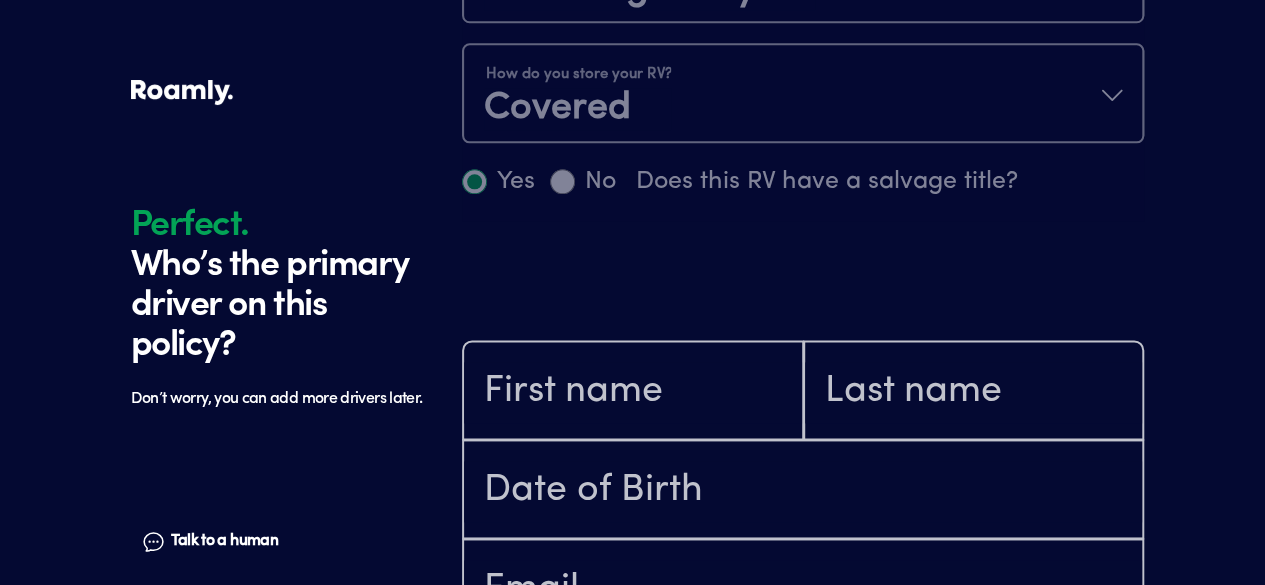 click at bounding box center [633, 390] 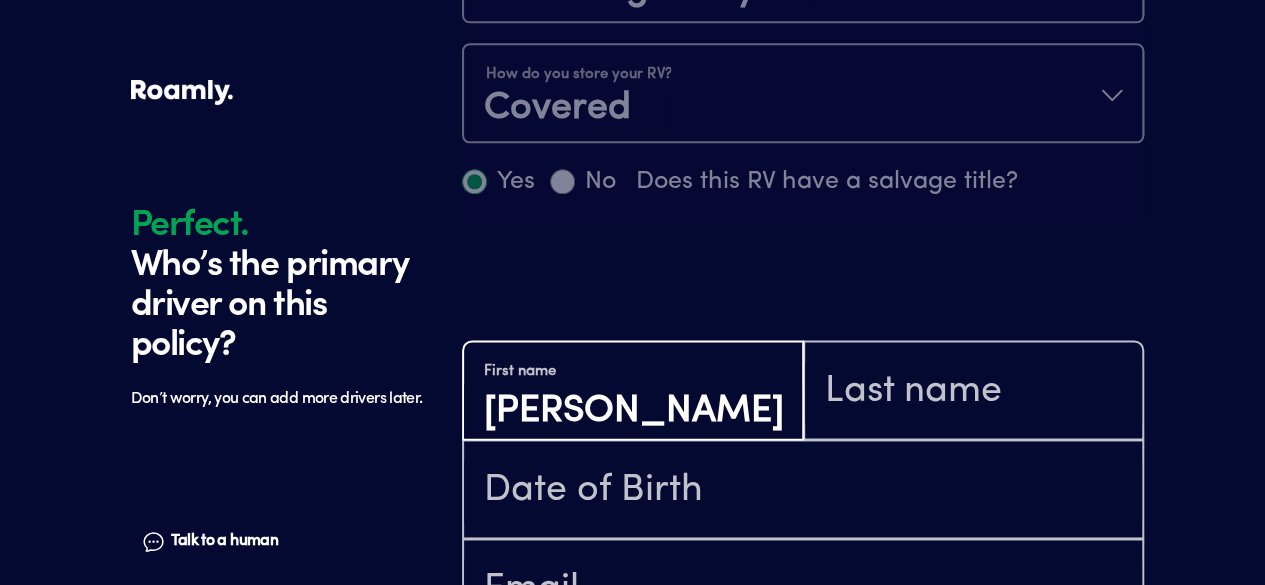 type on "[PERSON_NAME]" 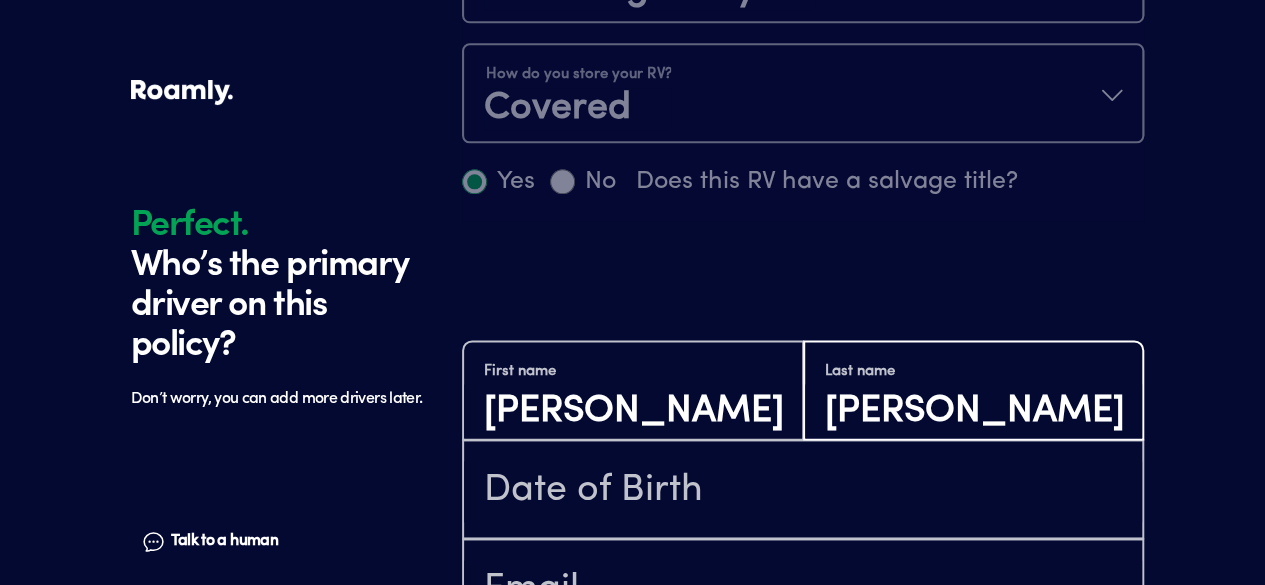 type on "[PERSON_NAME]" 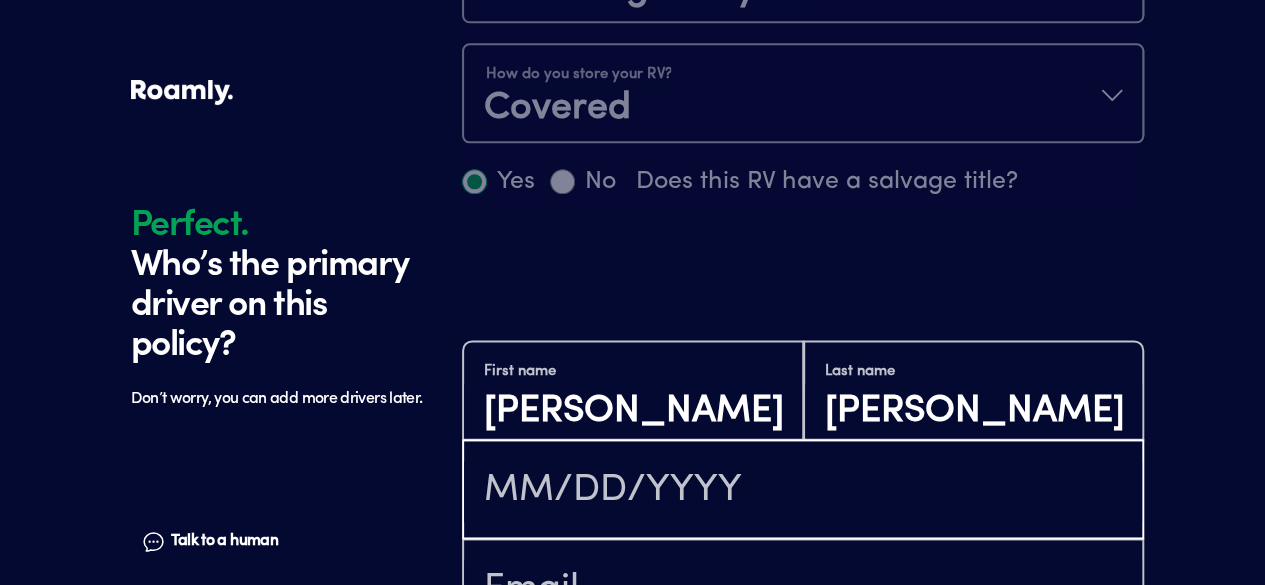 click at bounding box center (803, 491) 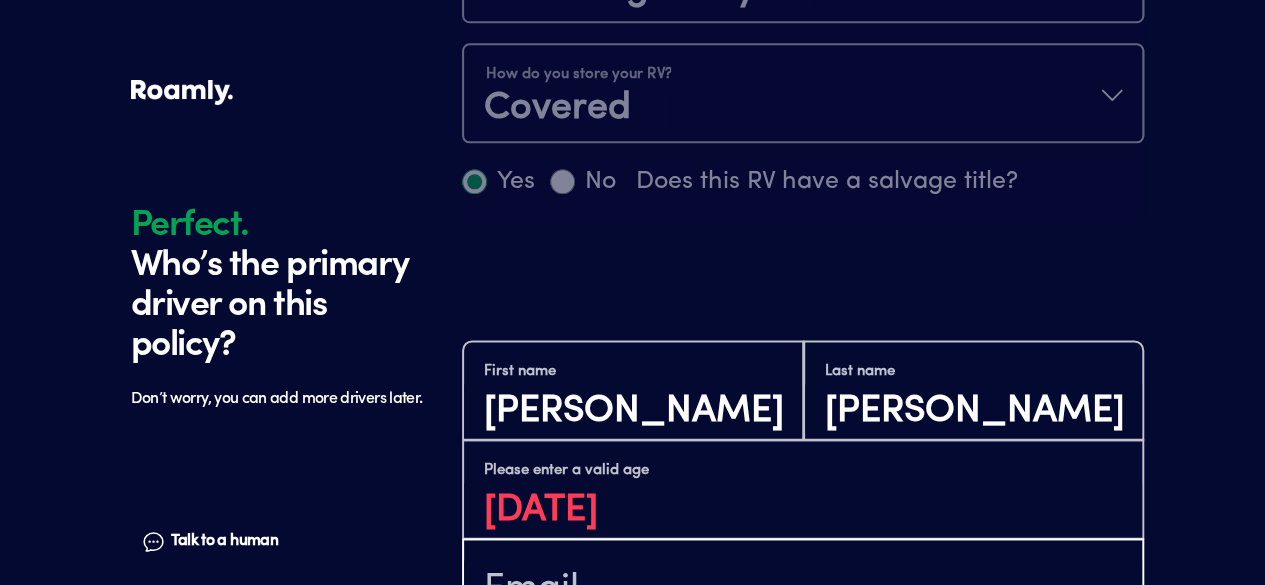 click at bounding box center (803, 590) 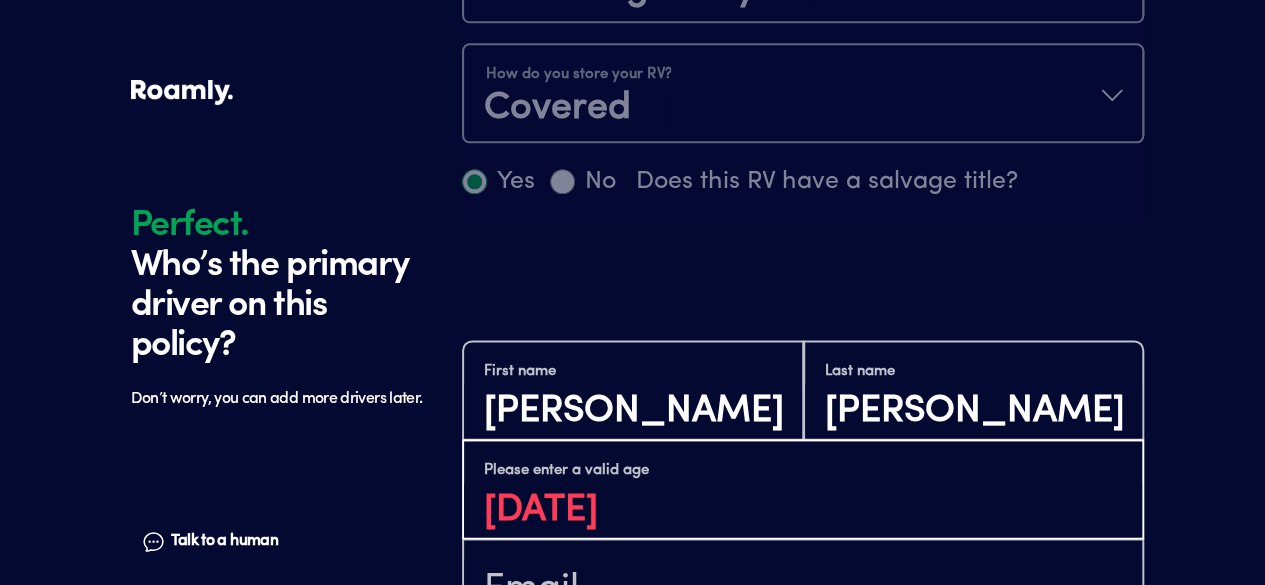 click on "[DATE]" at bounding box center [803, 510] 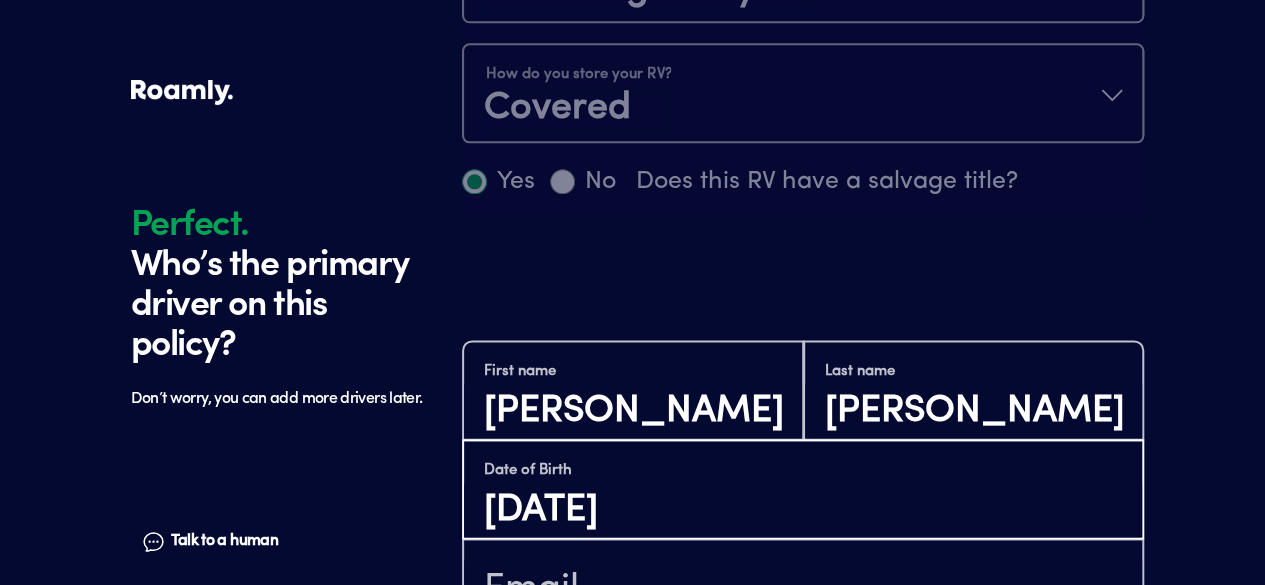 type on "[DATE]" 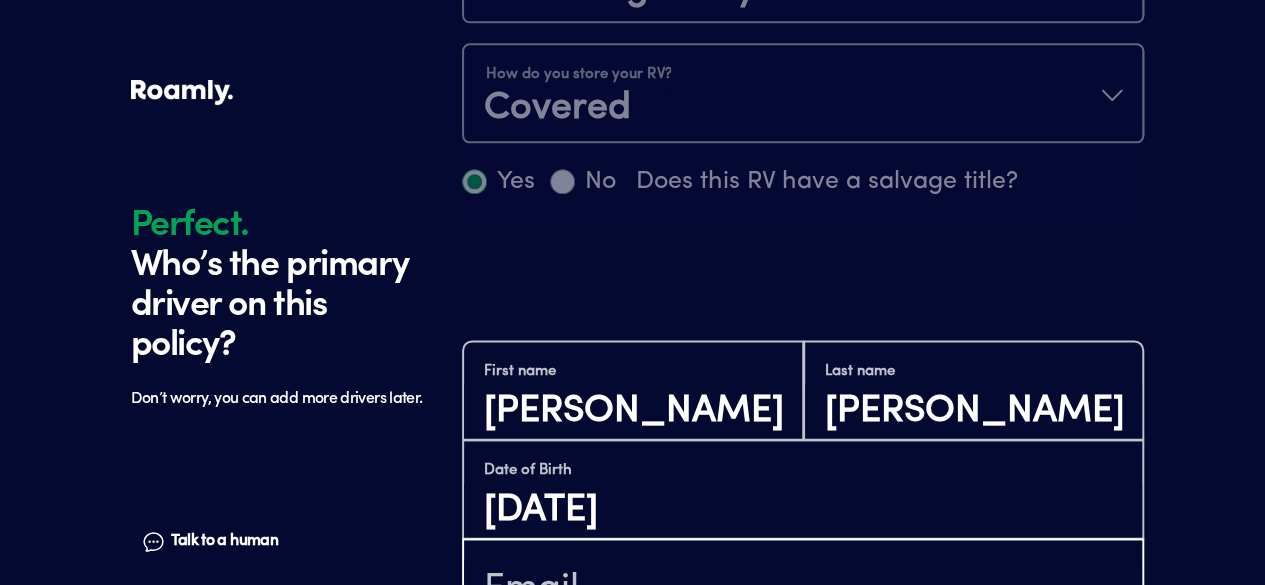 click at bounding box center [803, 590] 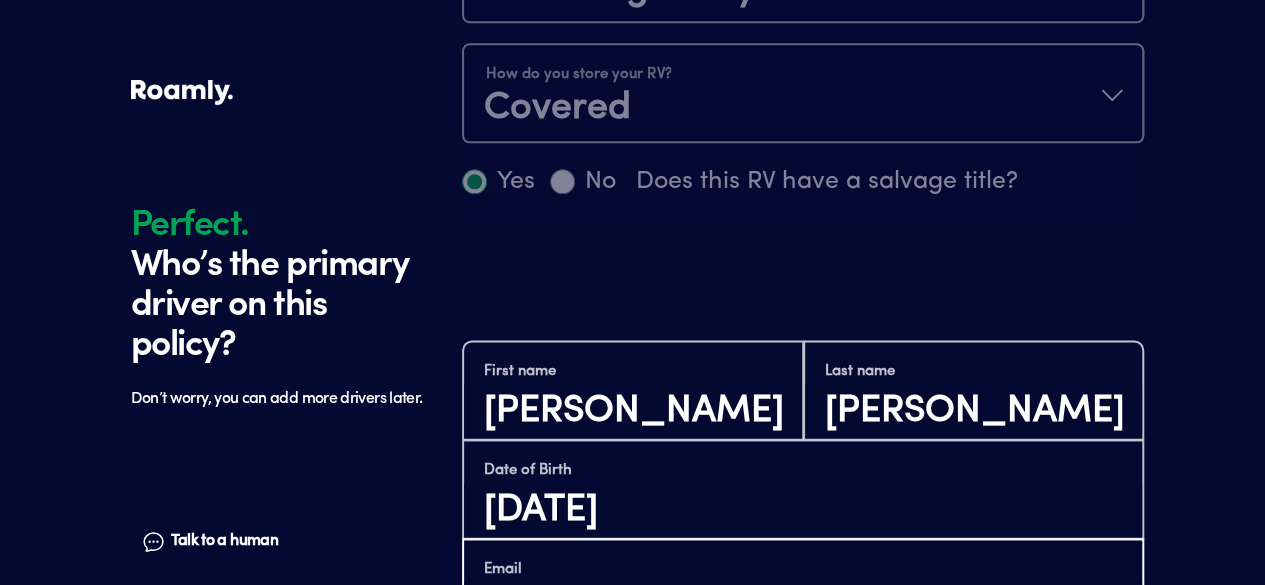 type on "[EMAIL_ADDRESS][DOMAIN_NAME]" 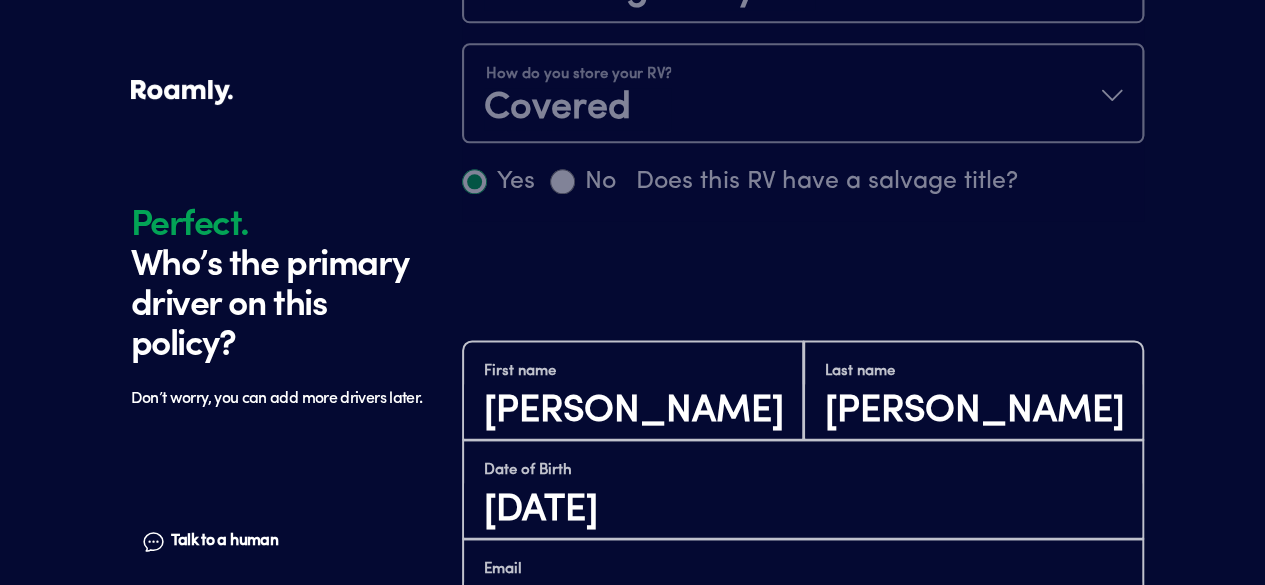 click on "[PHONE_NUMBER]" at bounding box center (803, 708) 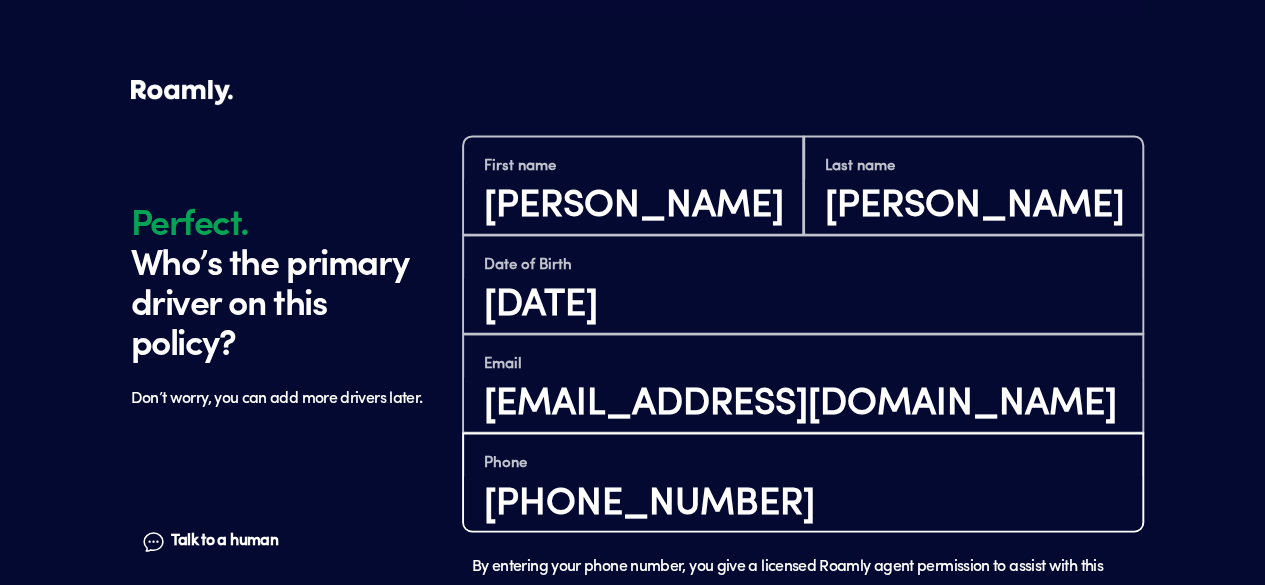 scroll, scrollTop: 1391, scrollLeft: 0, axis: vertical 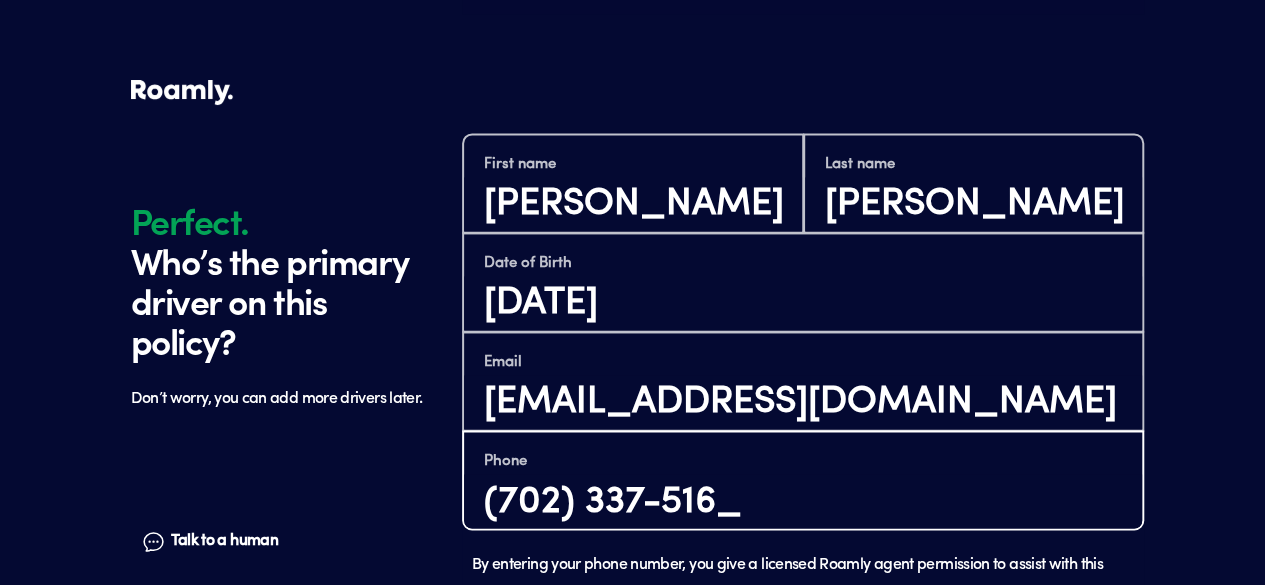 type on "[PHONE_NUMBER]" 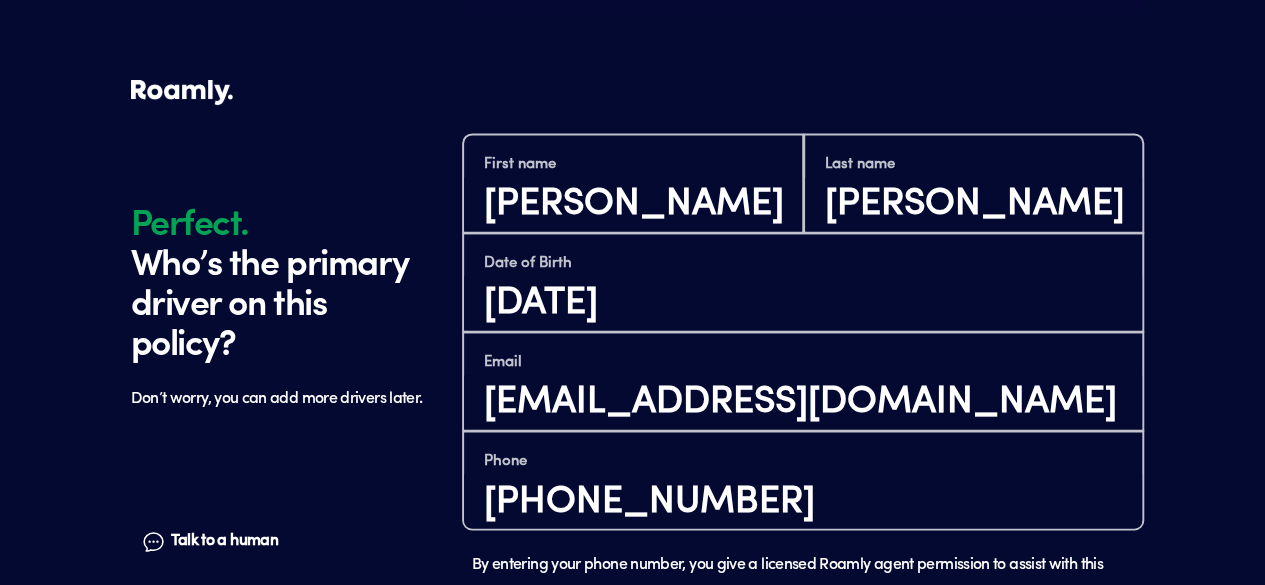 click on "Continue" at bounding box center [803, 715] 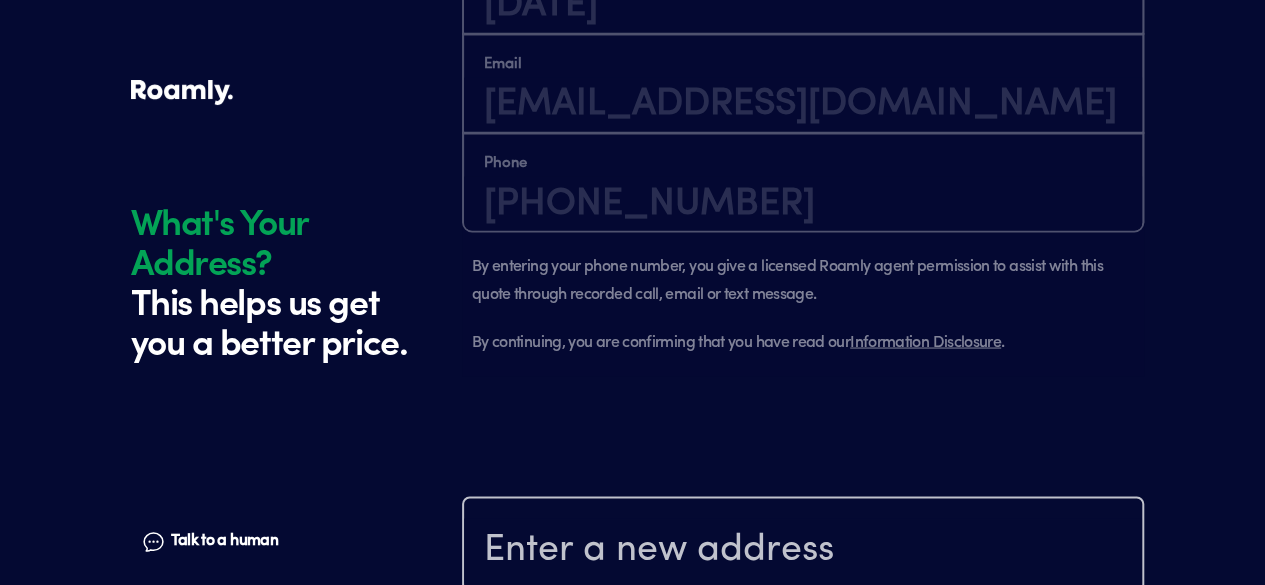 scroll, scrollTop: 1730, scrollLeft: 0, axis: vertical 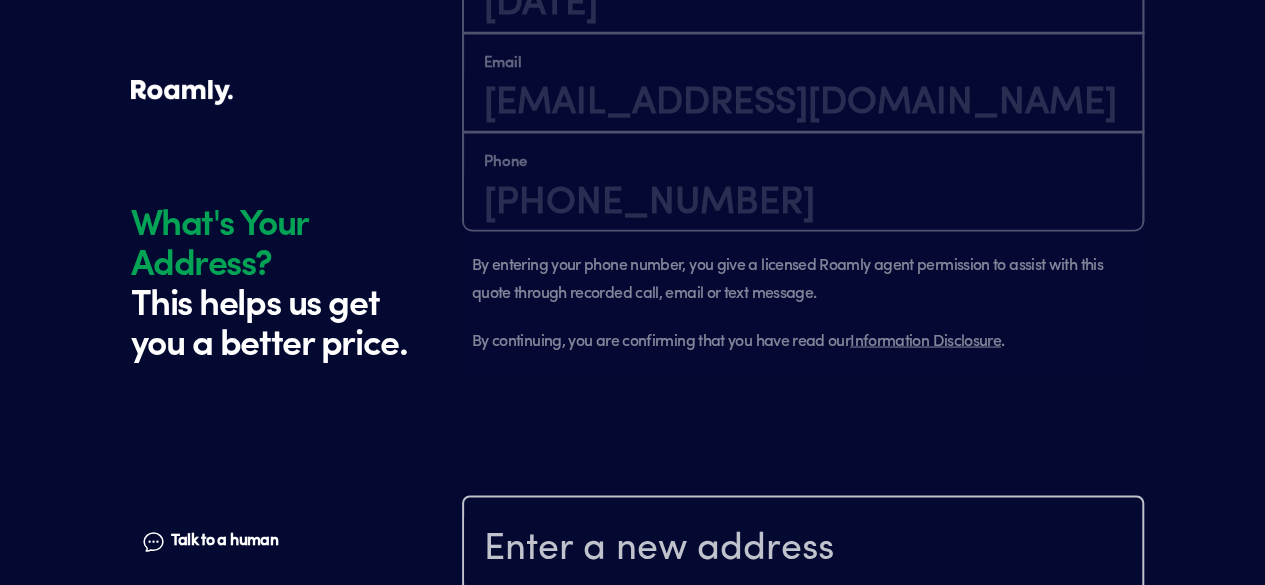 click at bounding box center (803, 549) 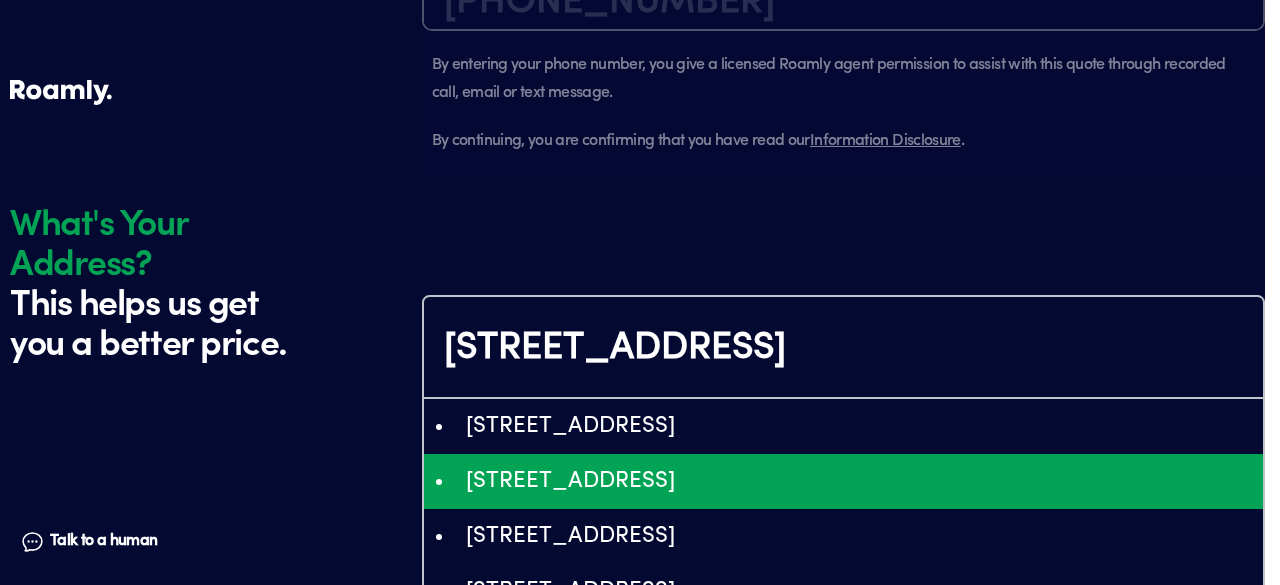 type on "ChIJZZ0EBHpvQogR966X88V2V1E" 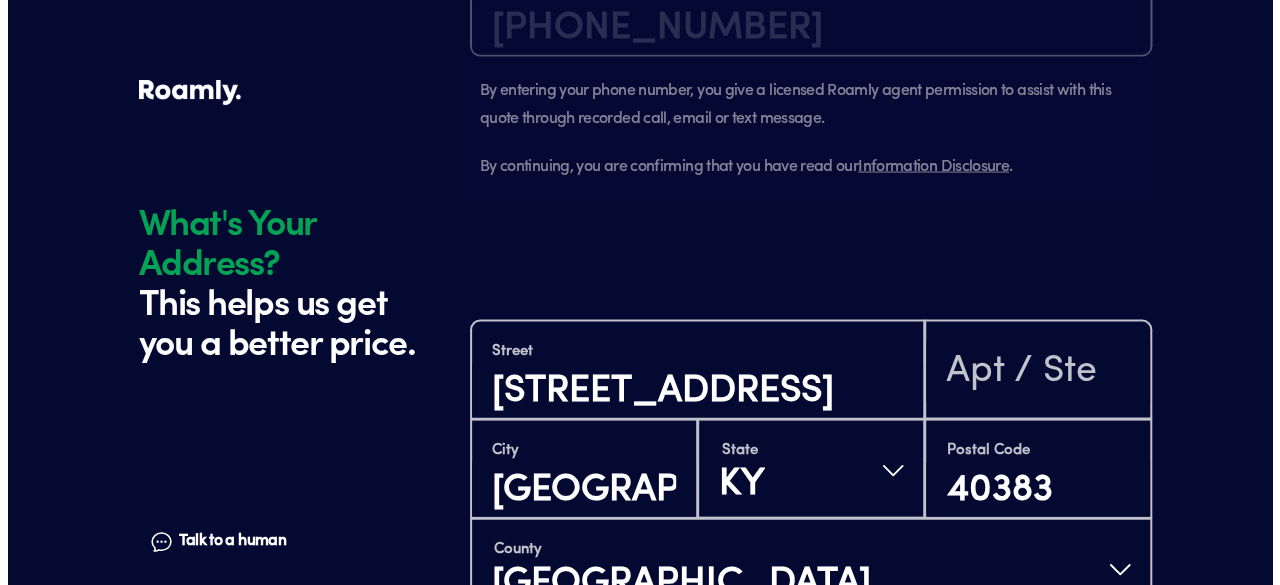 scroll, scrollTop: 1988, scrollLeft: 0, axis: vertical 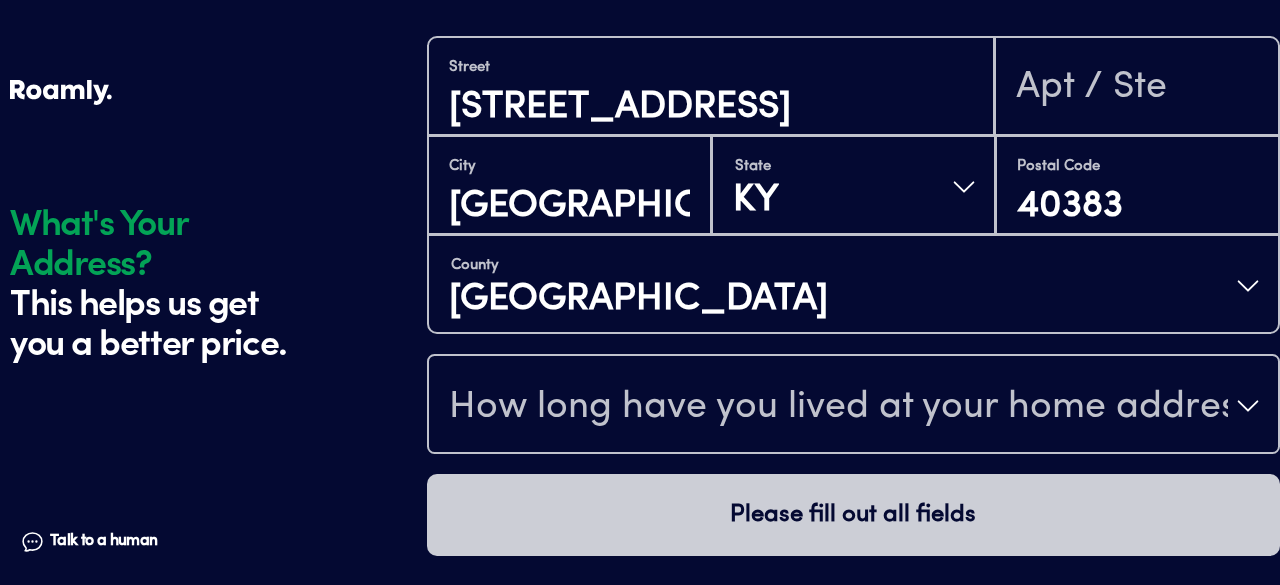 click on "How long have you lived at your home address?" at bounding box center [853, 406] 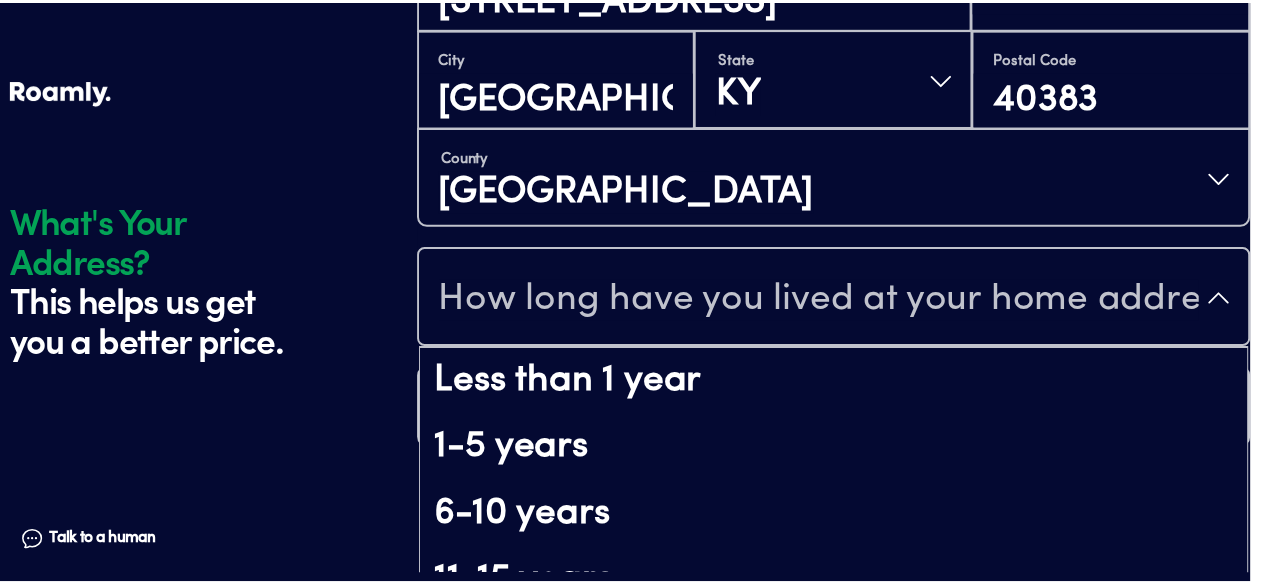 scroll, scrollTop: 108, scrollLeft: 0, axis: vertical 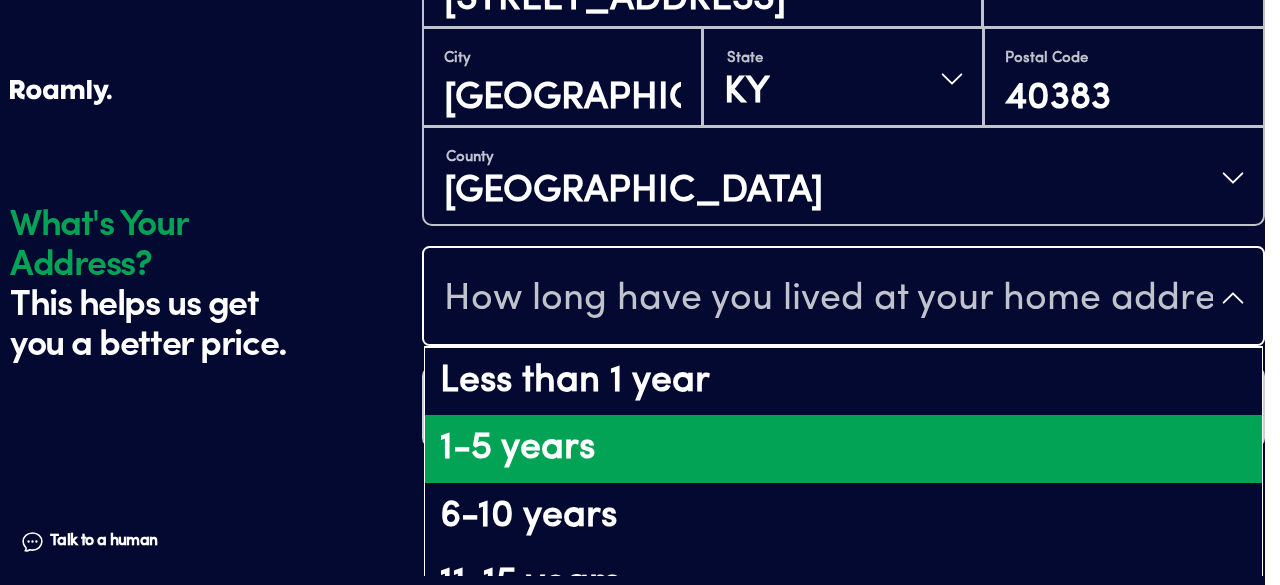 click on "1-5 years" at bounding box center [843, 449] 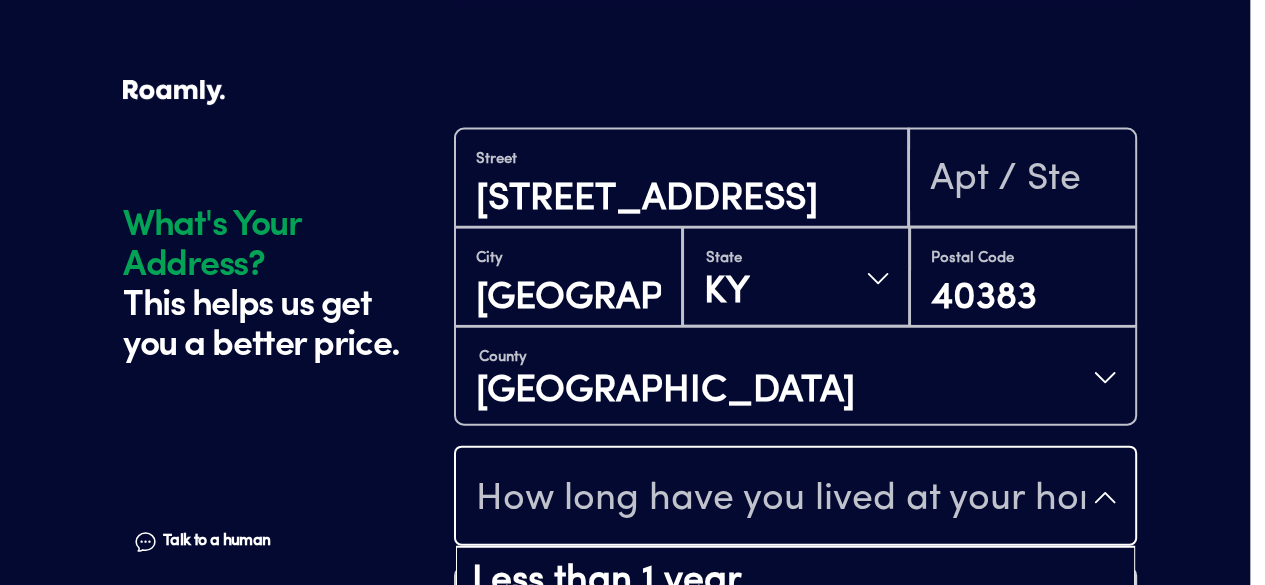 scroll, scrollTop: 0, scrollLeft: 0, axis: both 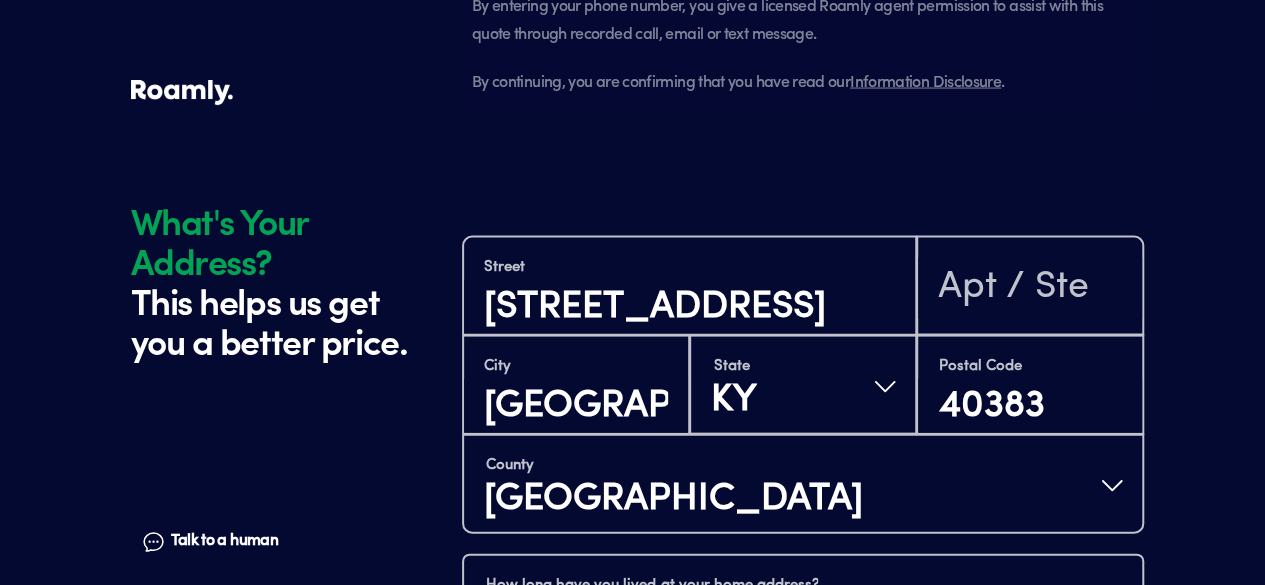 click on "Continue" at bounding box center [803, 715] 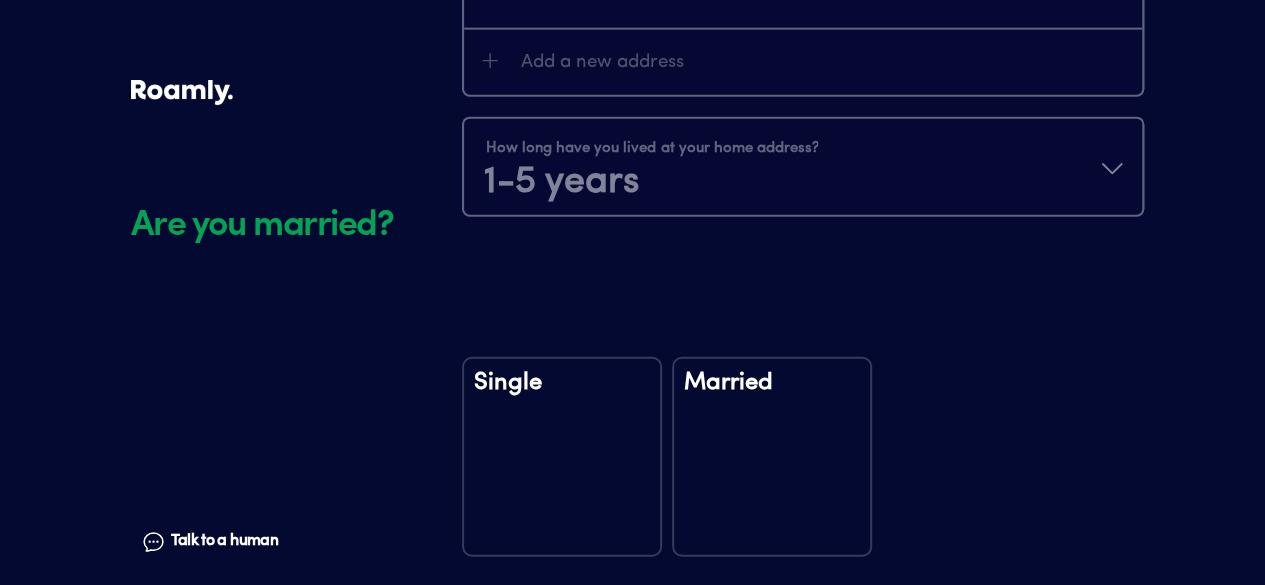 scroll, scrollTop: 2355, scrollLeft: 0, axis: vertical 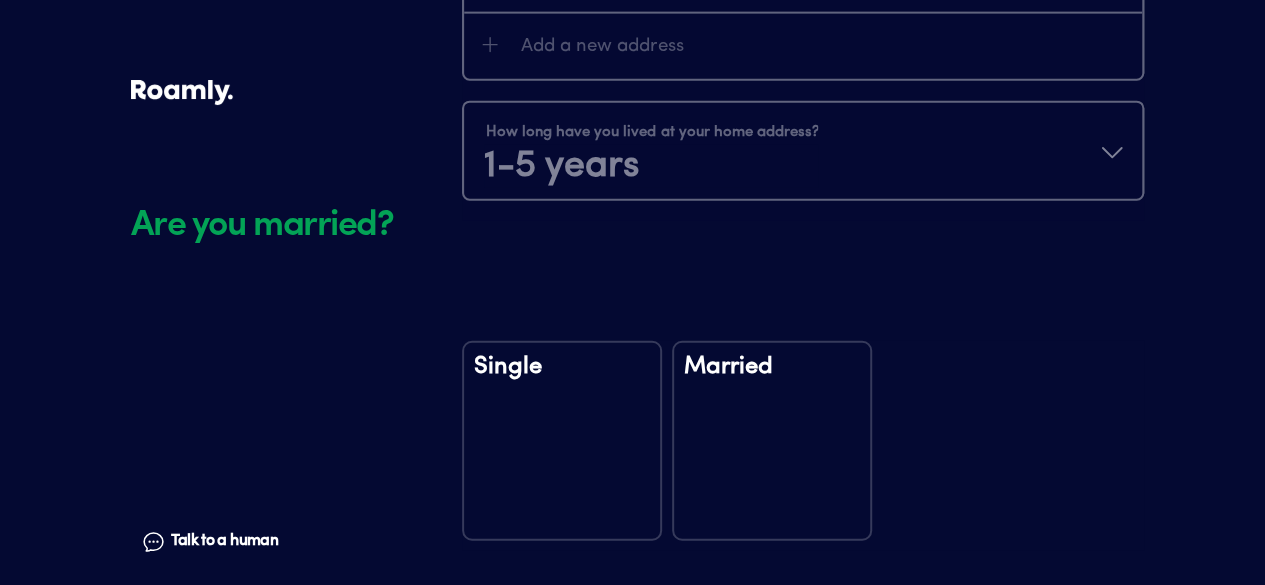 click on "Married" at bounding box center [772, 441] 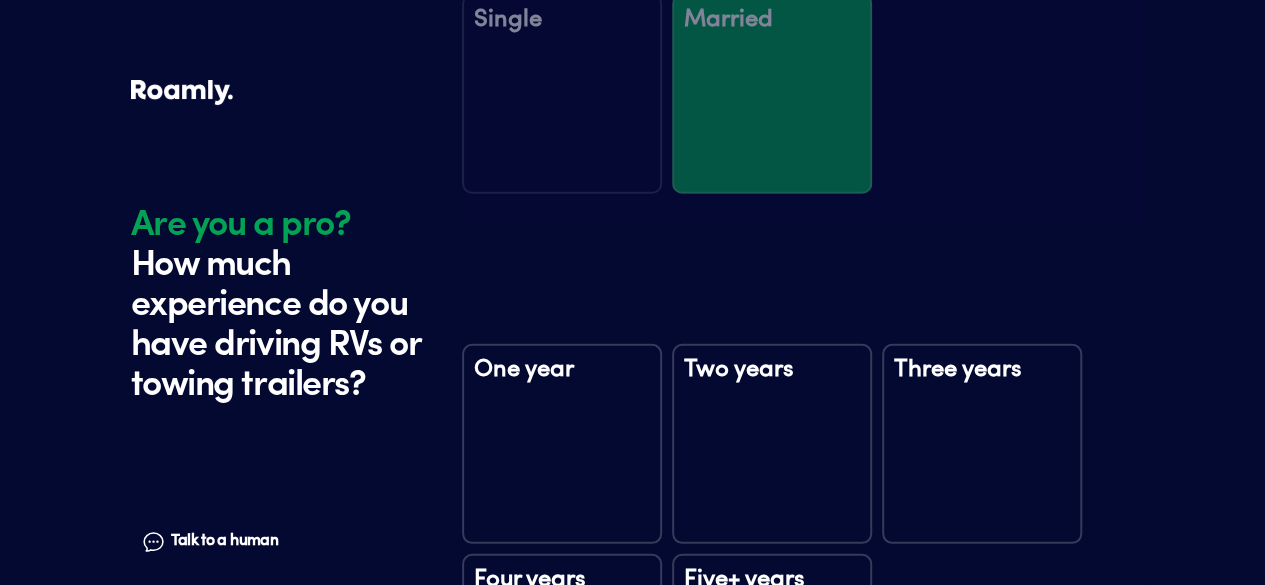 scroll, scrollTop: 2743, scrollLeft: 0, axis: vertical 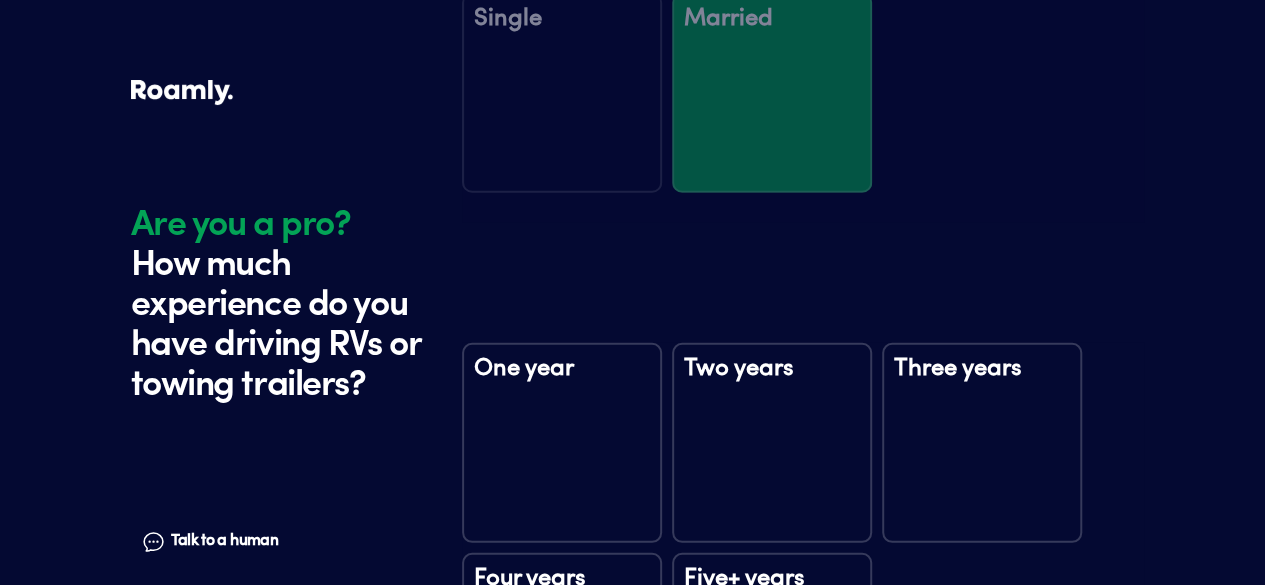 click on "Five+ years" at bounding box center [772, 653] 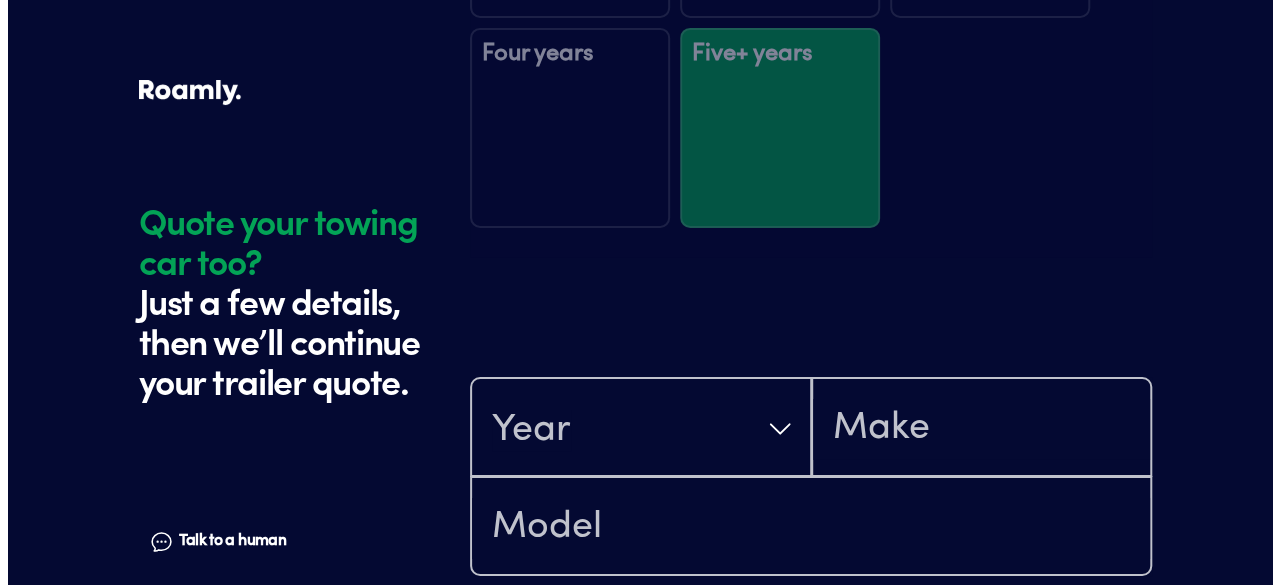 scroll, scrollTop: 3335, scrollLeft: 0, axis: vertical 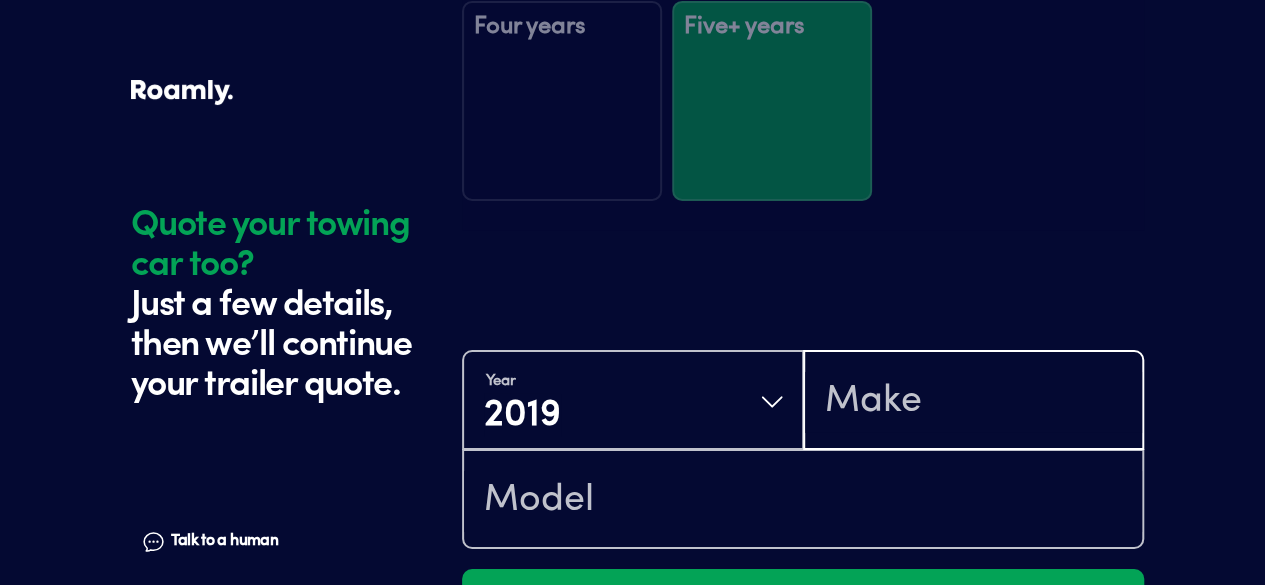 click at bounding box center [974, 402] 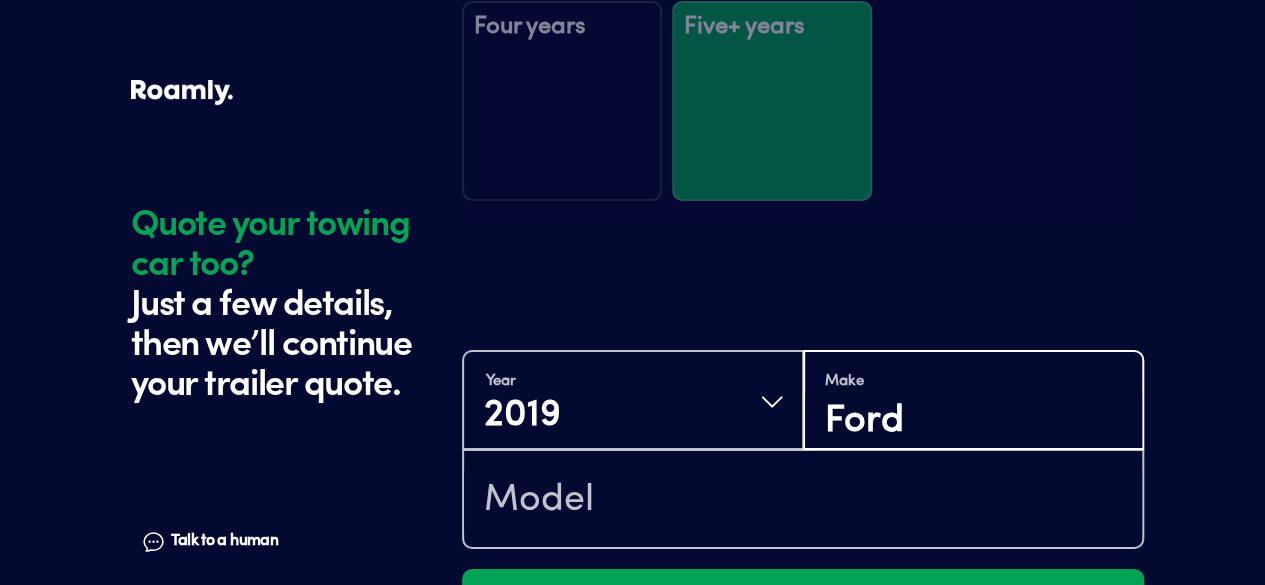 type on "Ford" 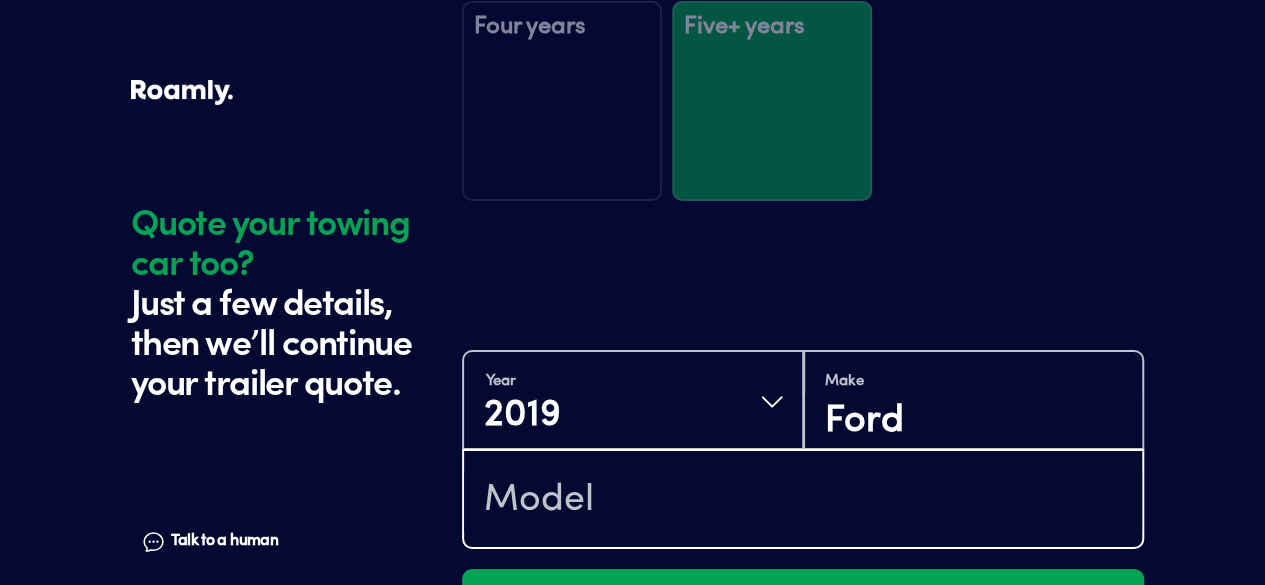 click at bounding box center [803, 501] 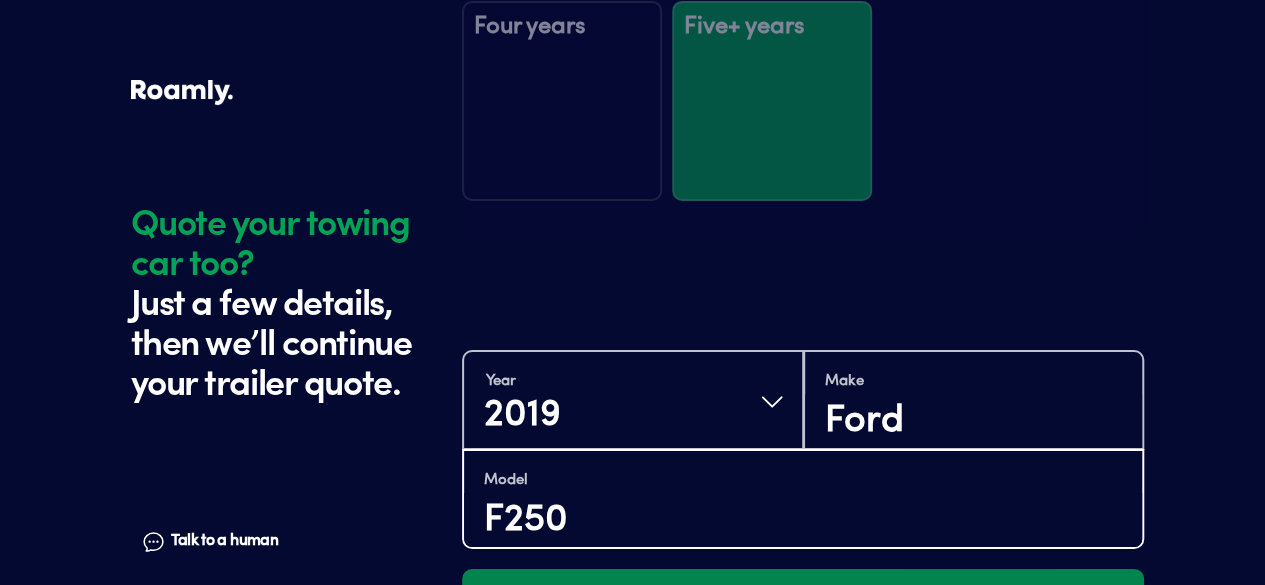 type on "F250" 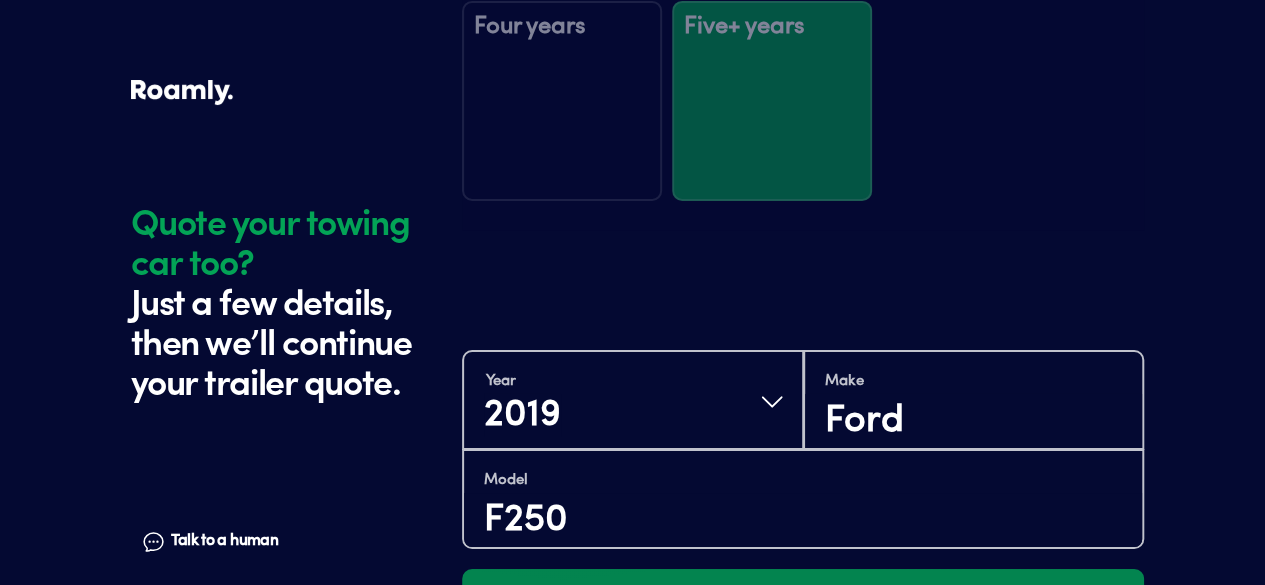 click on "Continue" at bounding box center [803, 610] 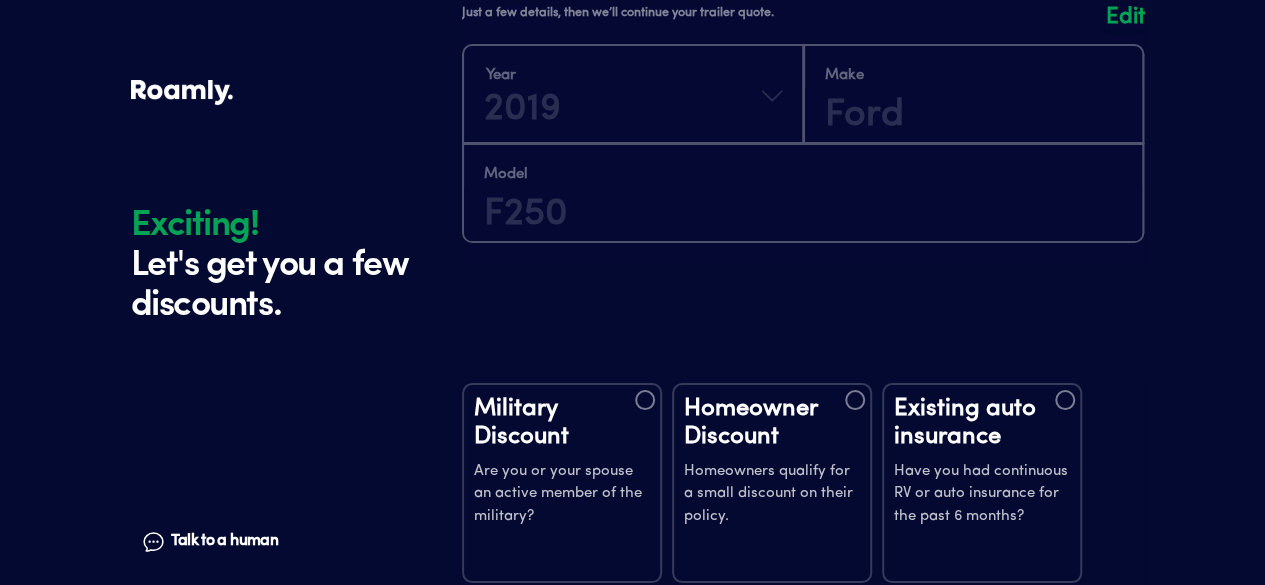 scroll, scrollTop: 3713, scrollLeft: 0, axis: vertical 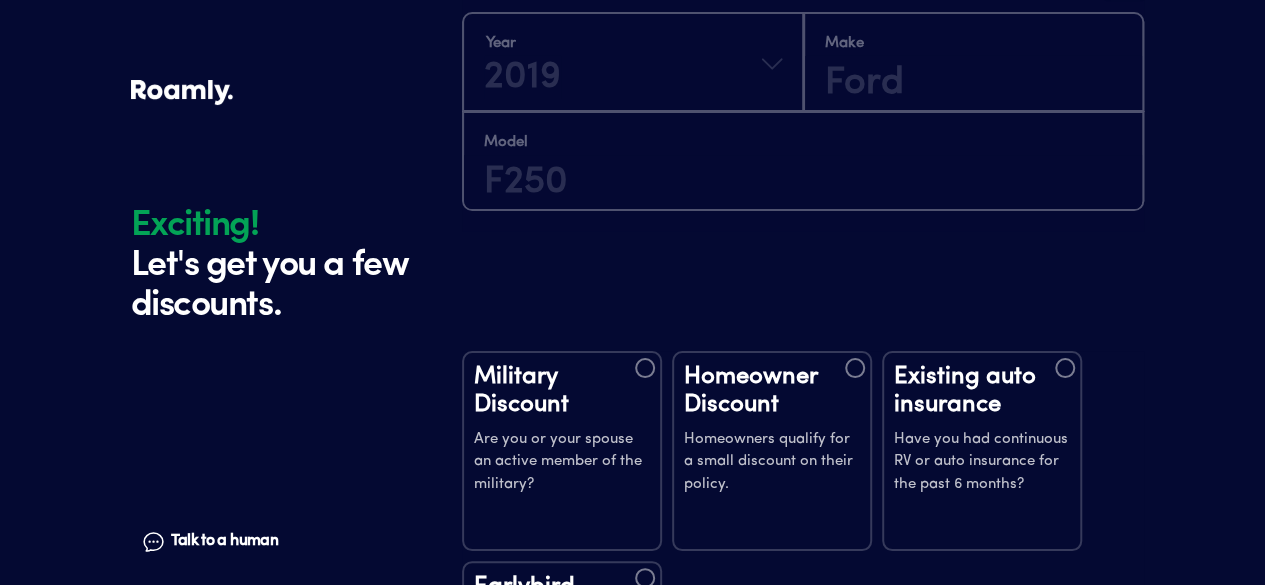 click on "Continue" at bounding box center (803, 832) 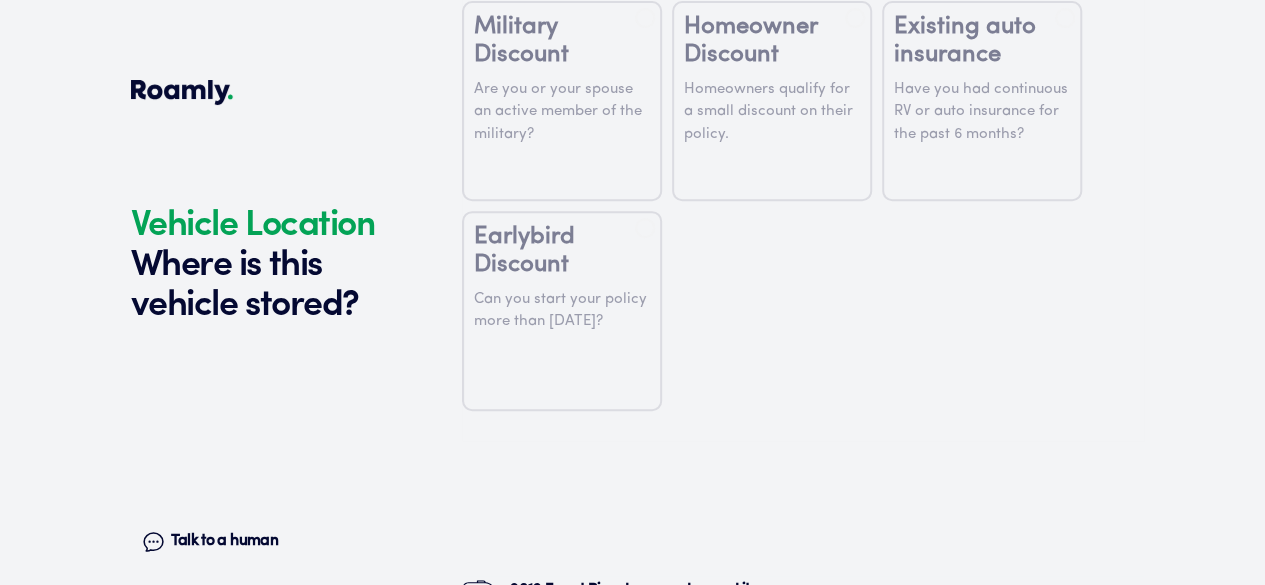 scroll, scrollTop: 4116, scrollLeft: 0, axis: vertical 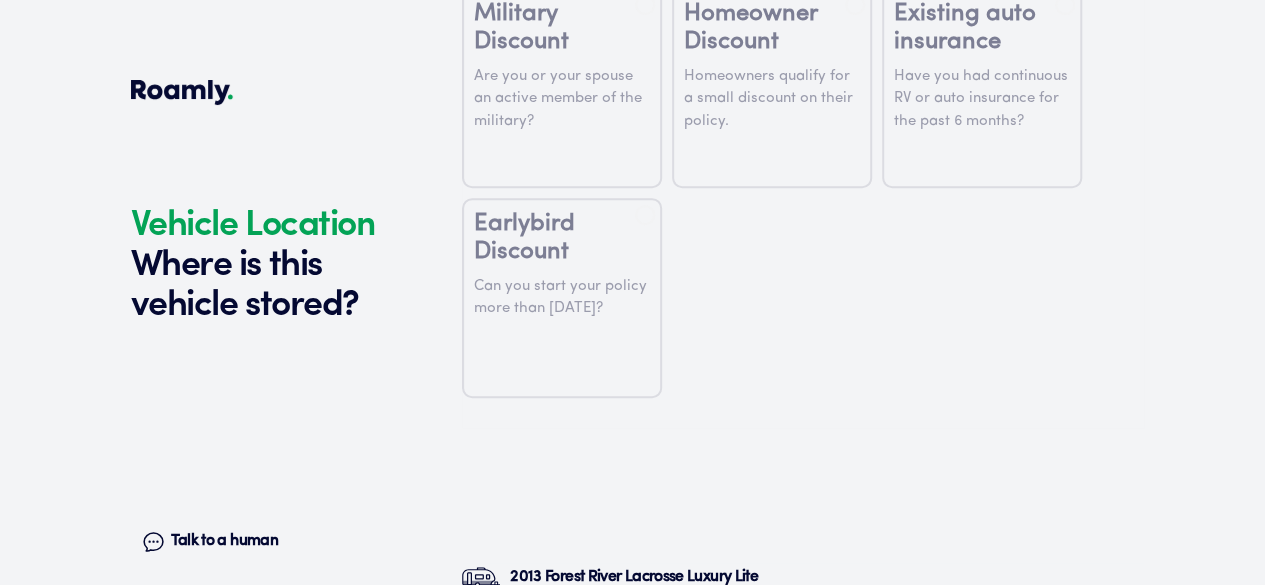 click at bounding box center (491, 656) 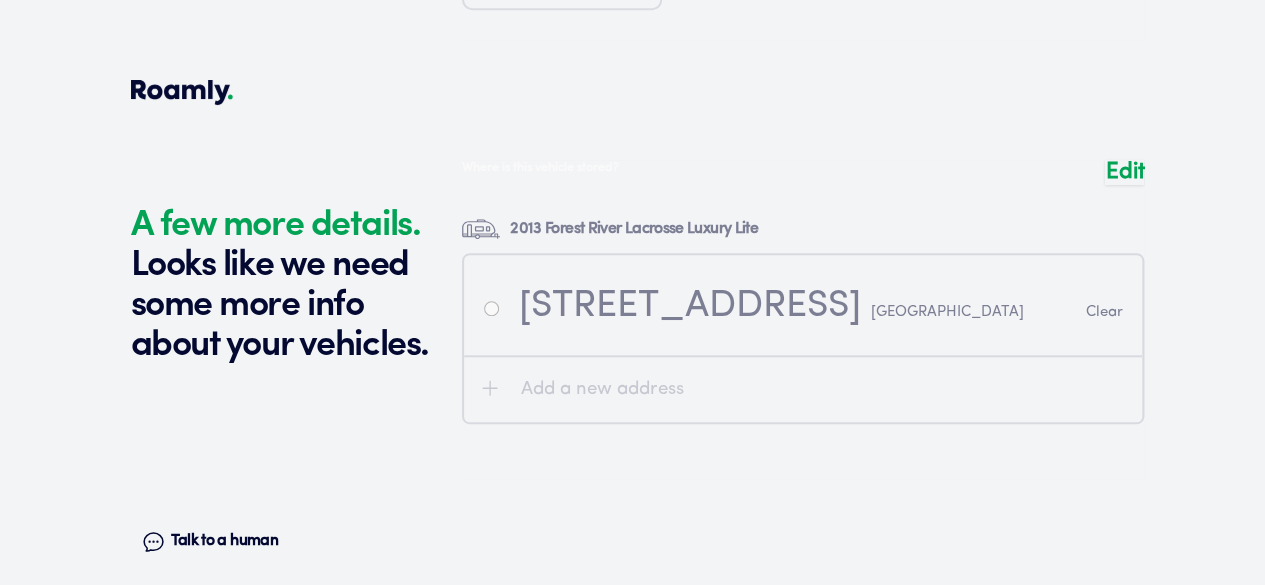 scroll, scrollTop: 4542, scrollLeft: 0, axis: vertical 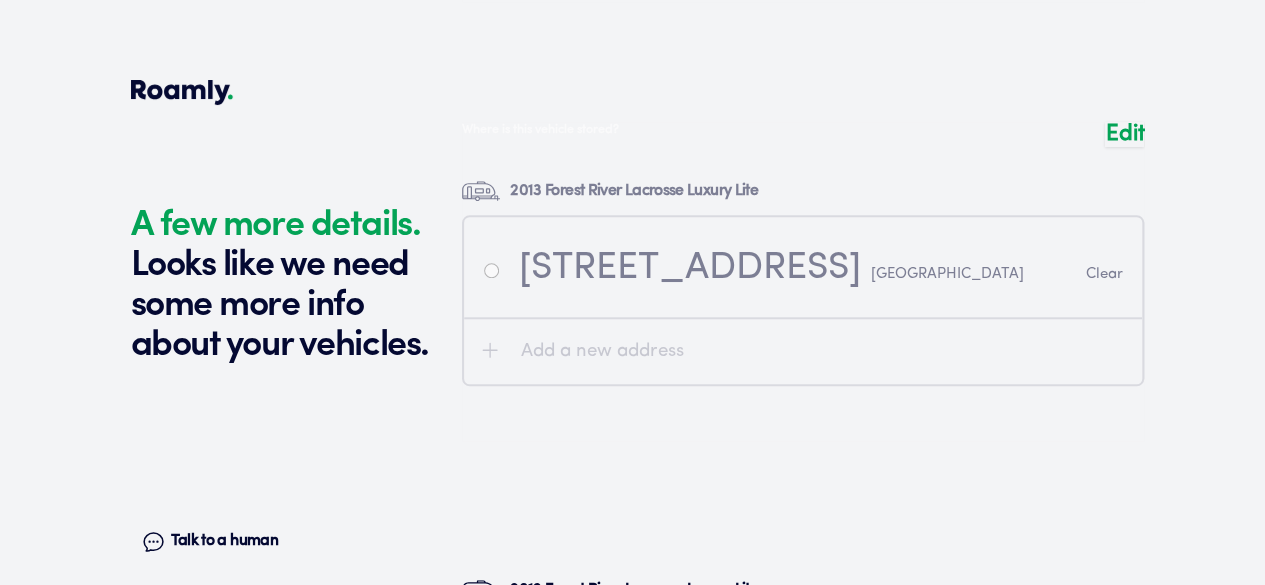 click at bounding box center (803, 666) 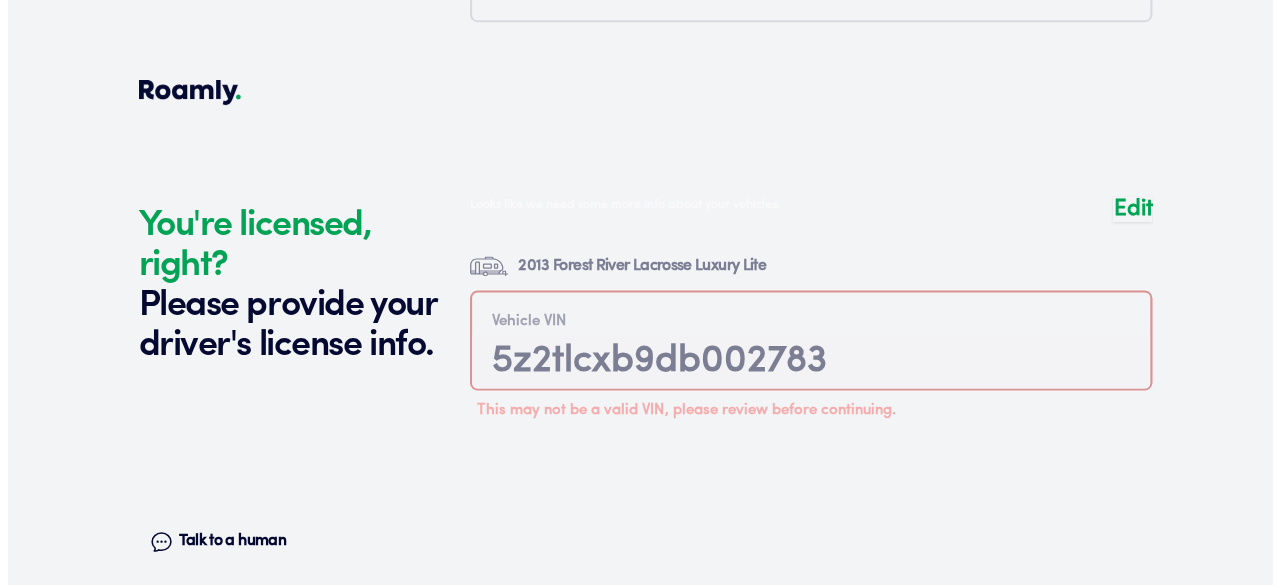 scroll, scrollTop: 4915, scrollLeft: 0, axis: vertical 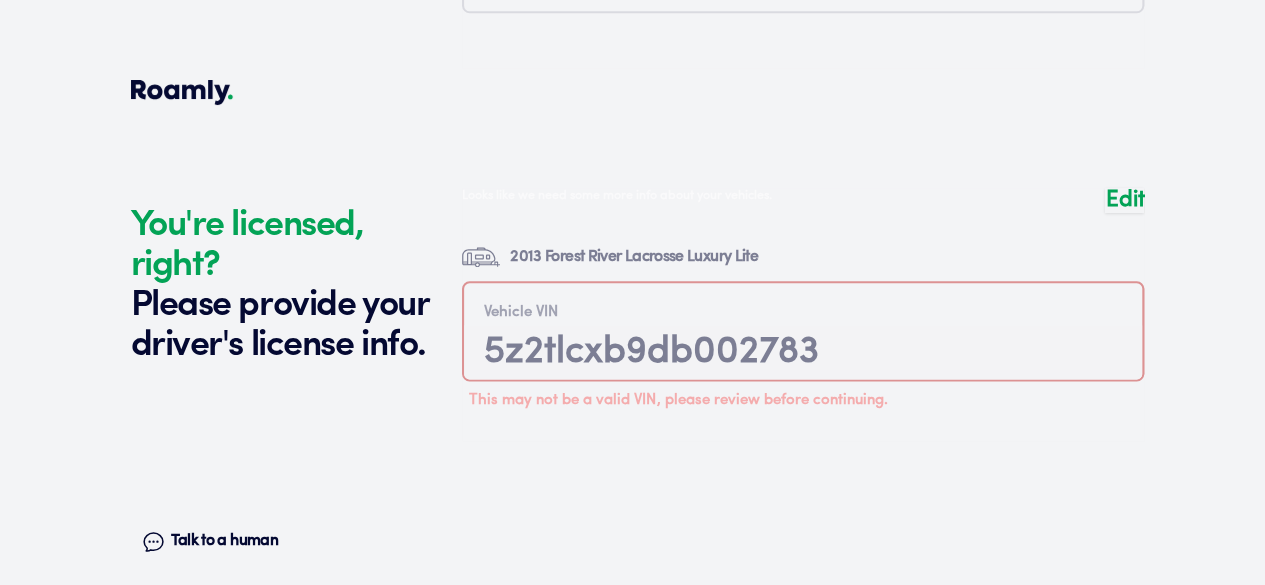 click at bounding box center (803, 682) 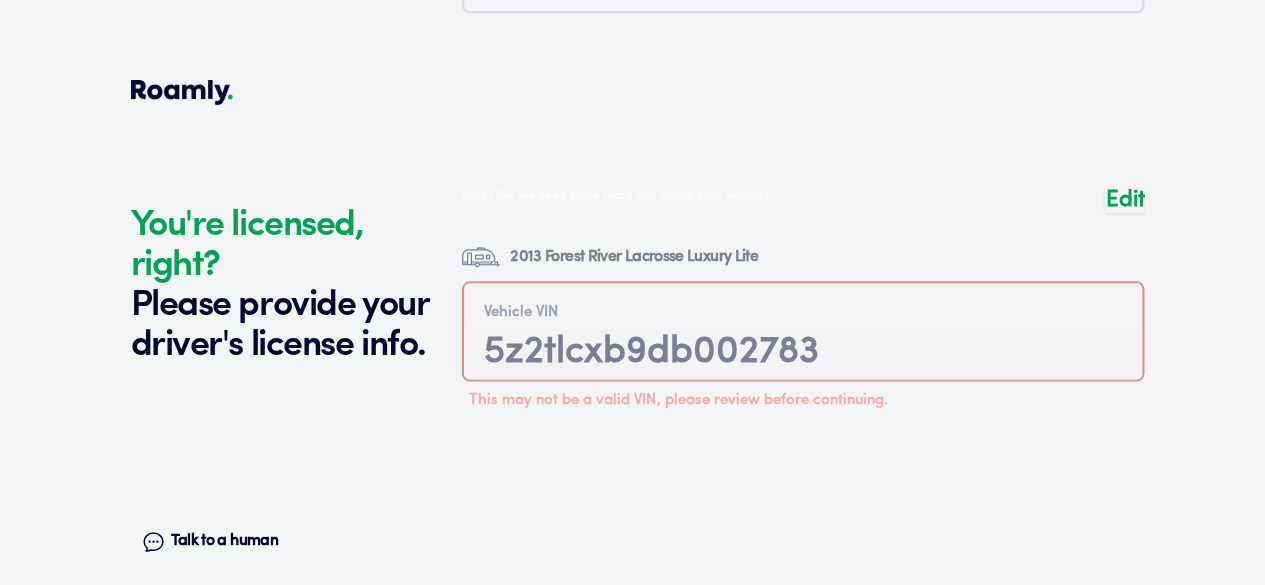 type on "[PHONE_NUMBER]" 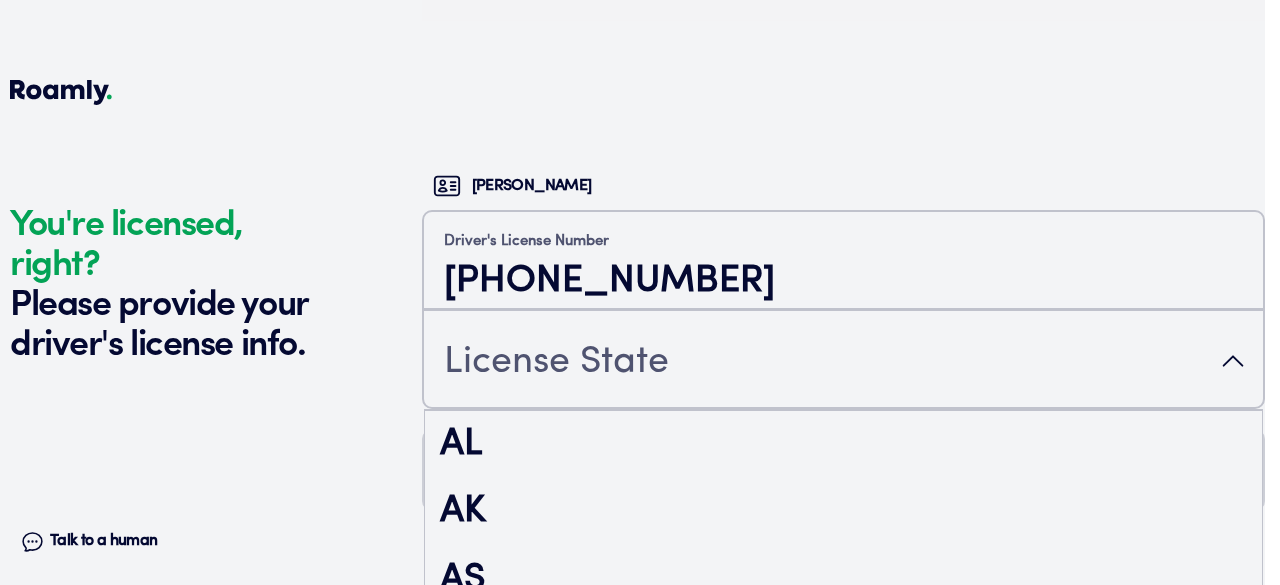 scroll, scrollTop: 227, scrollLeft: 0, axis: vertical 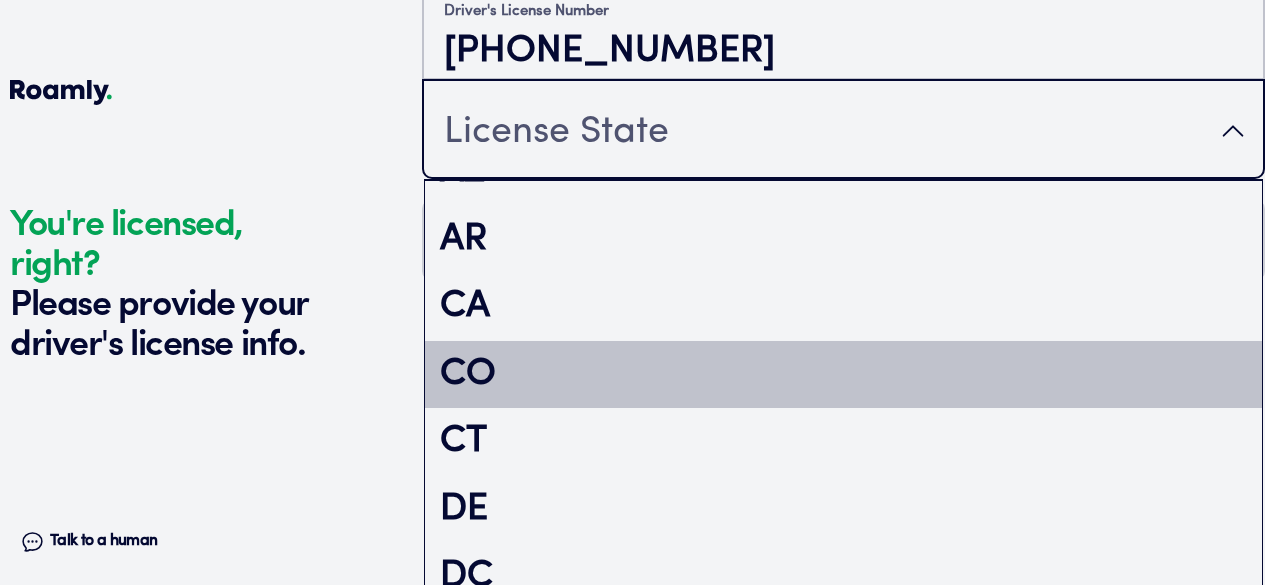 click on "CO" at bounding box center [843, 375] 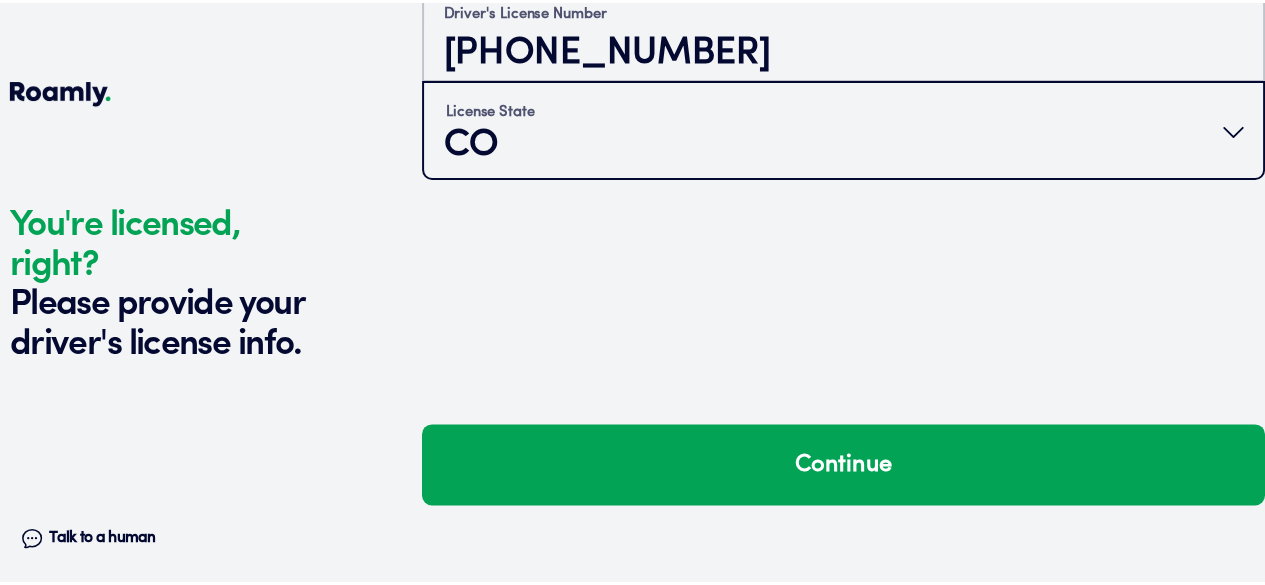 scroll, scrollTop: 0, scrollLeft: 0, axis: both 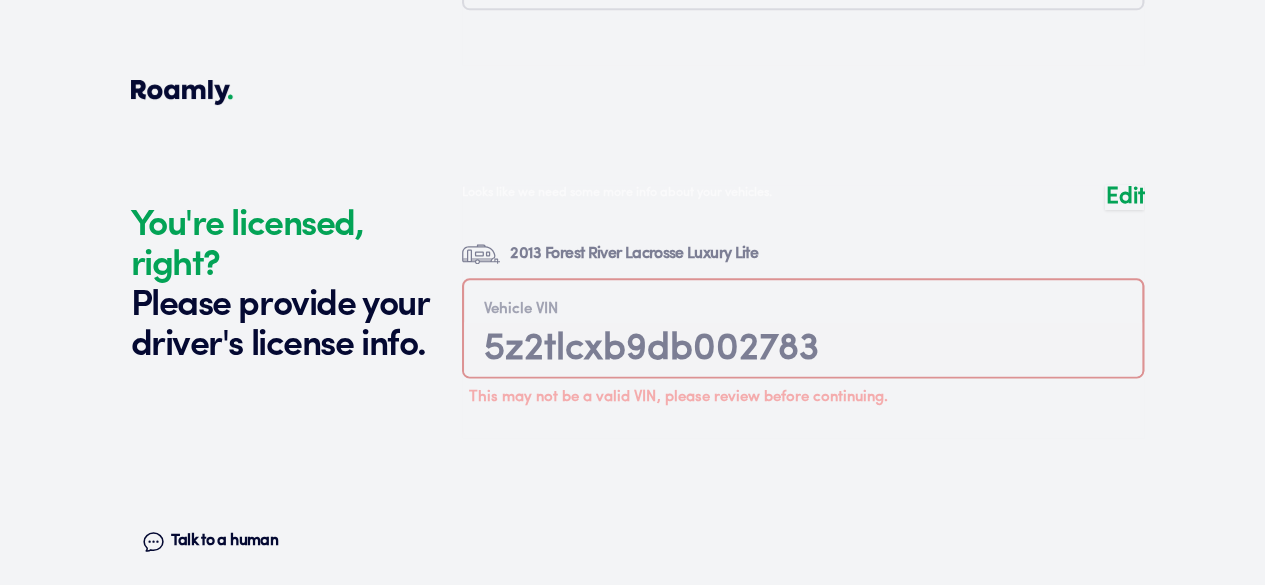 click on "Continue" at bounding box center (803, 887) 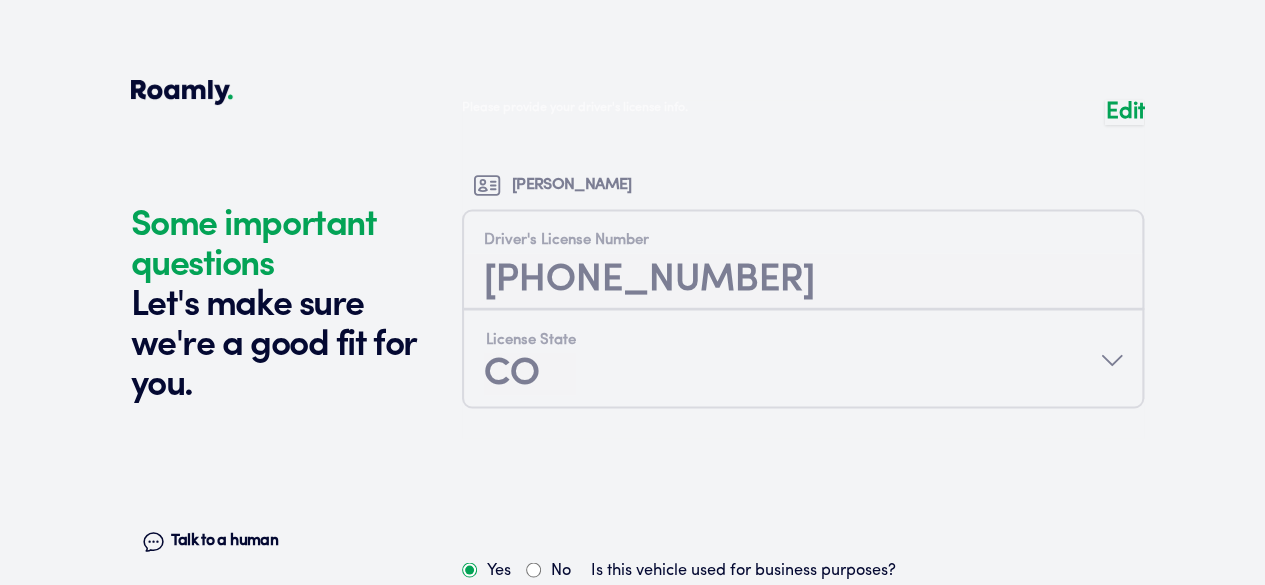 scroll, scrollTop: 5377, scrollLeft: 0, axis: vertical 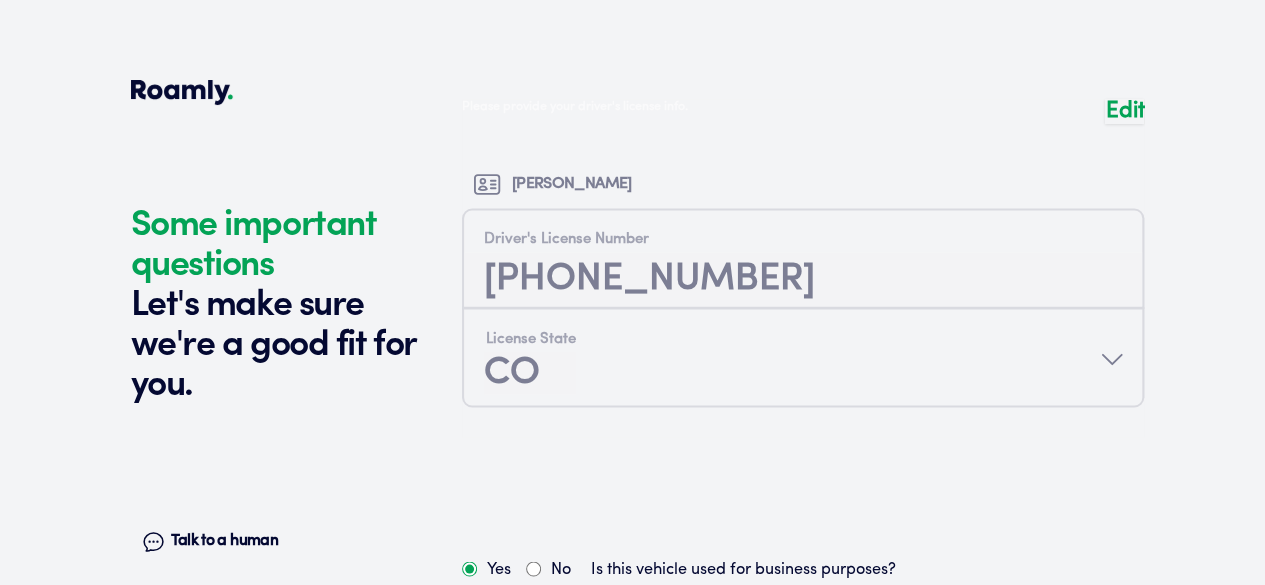 click on "No" at bounding box center [533, 568] 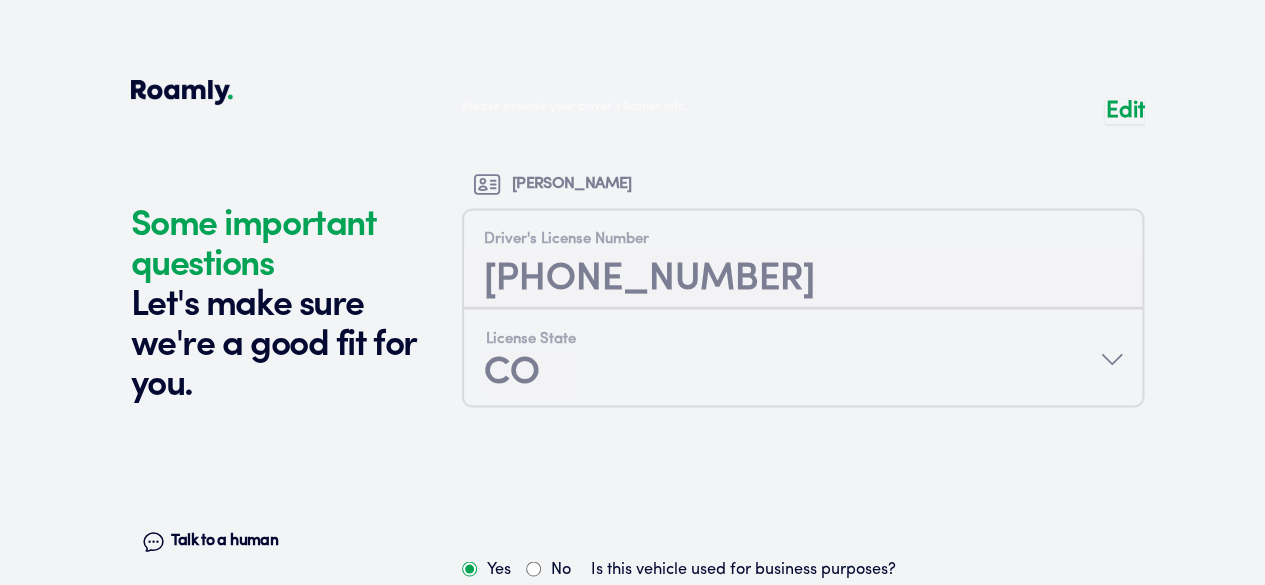 click on "No" at bounding box center [533, 613] 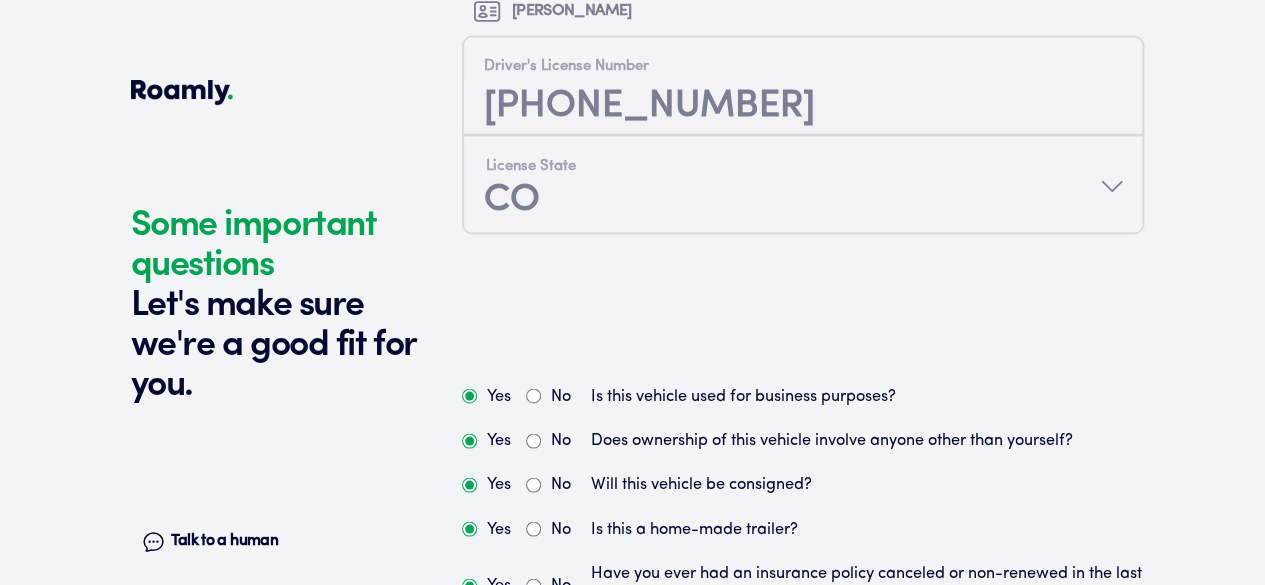 scroll, scrollTop: 5552, scrollLeft: 0, axis: vertical 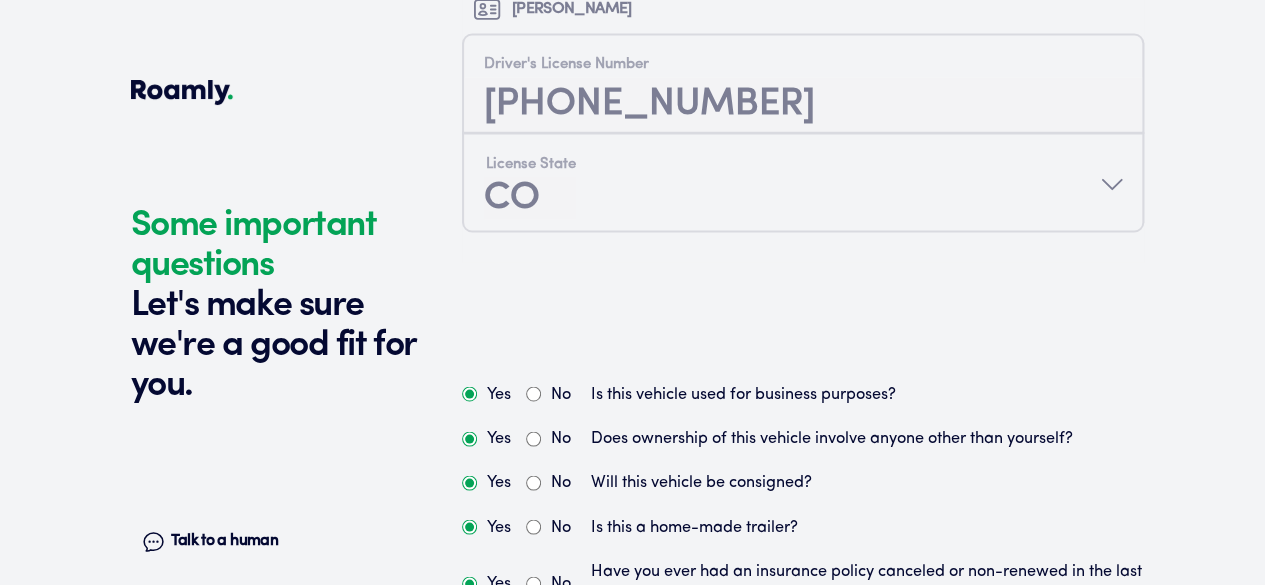 click on "No" at bounding box center (548, 583) 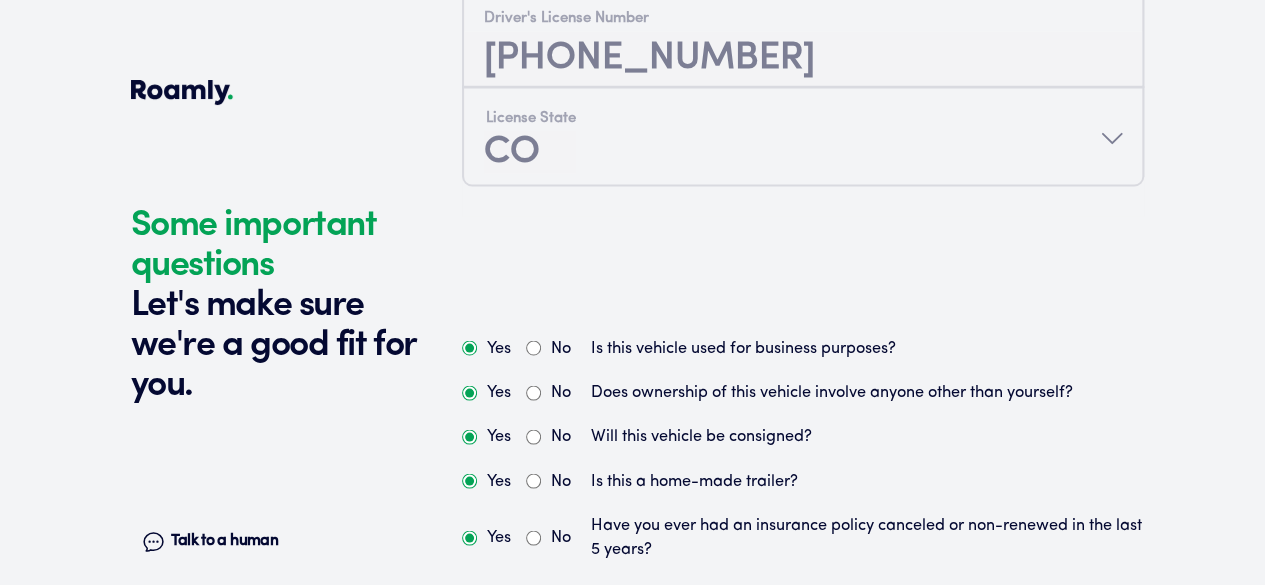 scroll, scrollTop: 5617, scrollLeft: 0, axis: vertical 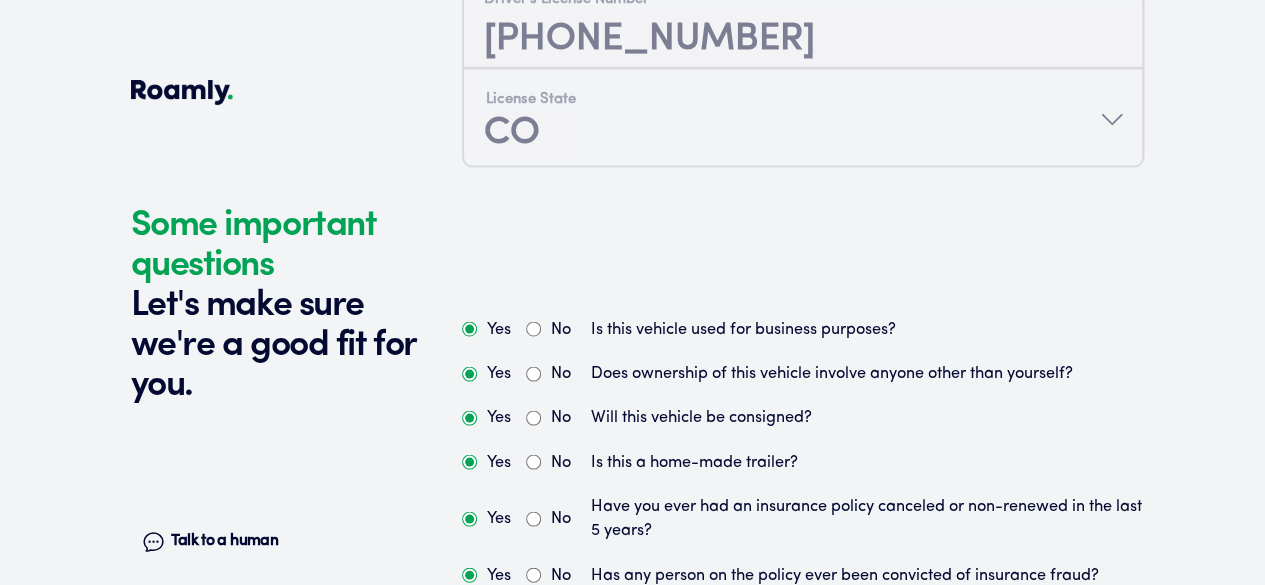 click on "Yes No Is this vehicle: used for daily commuting; a primary residence on a construction site; the only vehicle in the household; used for ice fishing?" at bounding box center [803, 676] 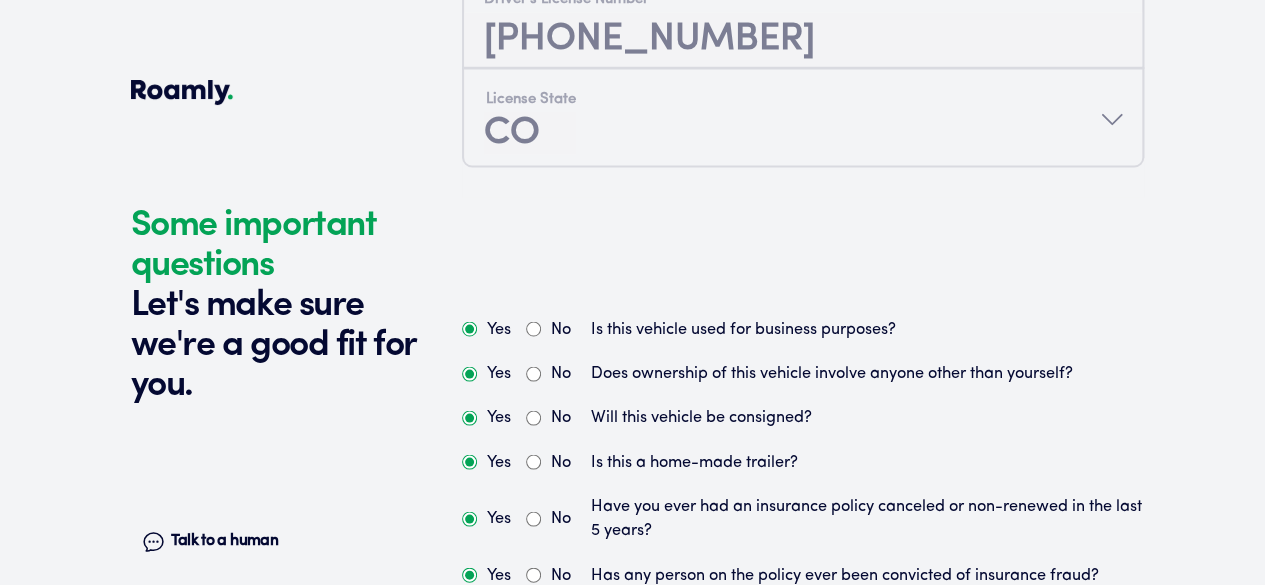 click on "Continue" at bounding box center (803, 960) 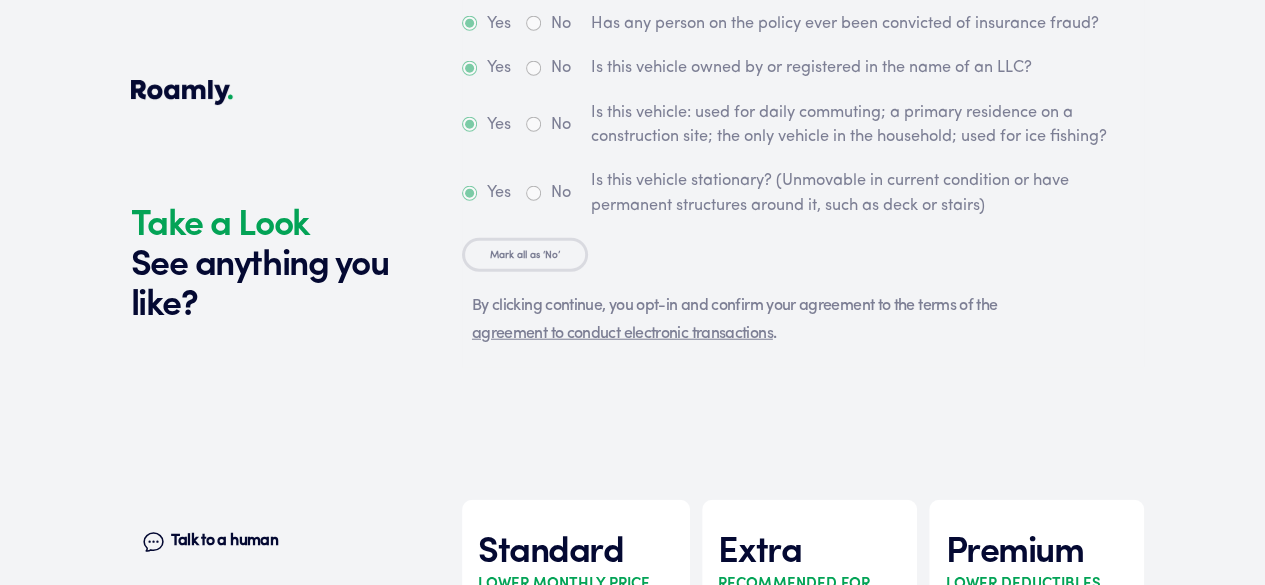 scroll, scrollTop: 6230, scrollLeft: 0, axis: vertical 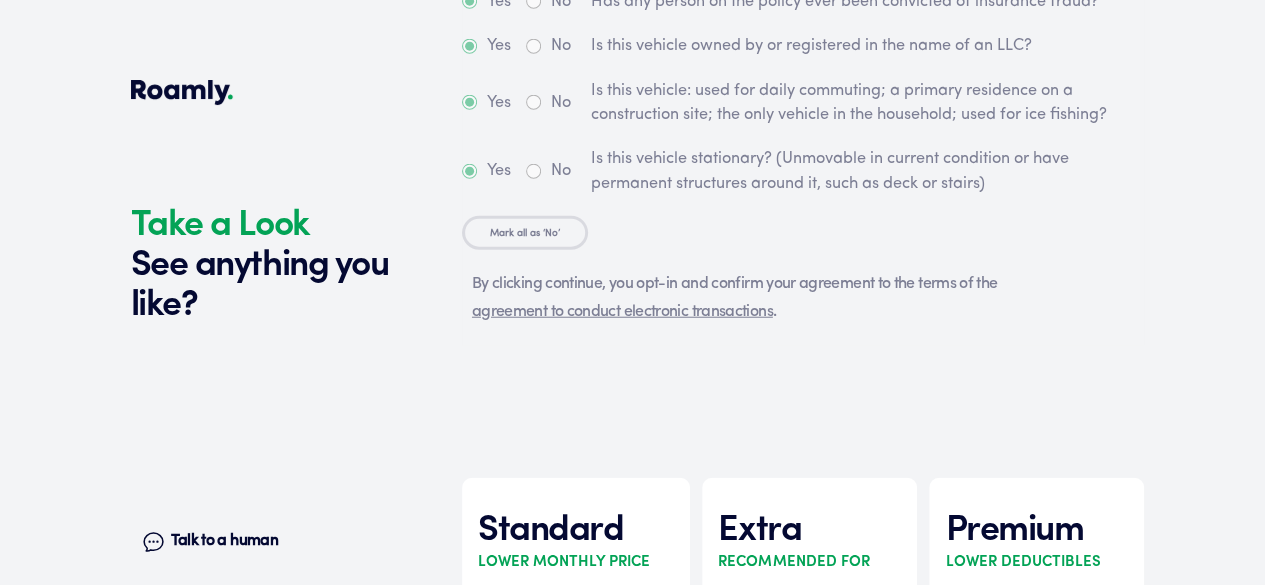 click on "Select" at bounding box center [1036, 971] 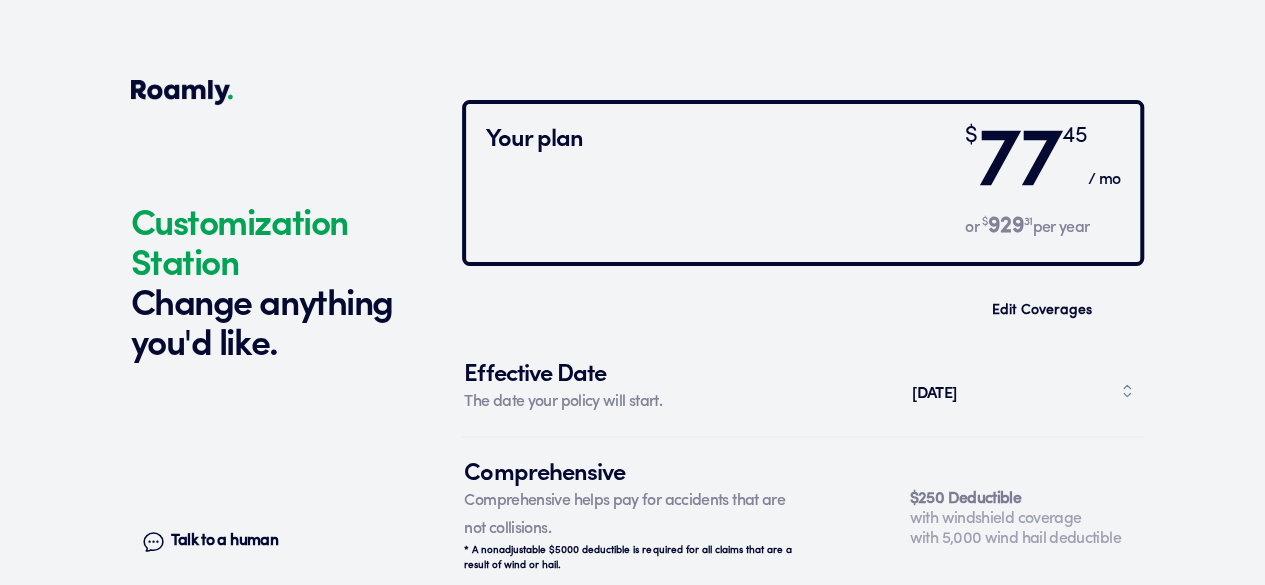 scroll, scrollTop: 7465, scrollLeft: 0, axis: vertical 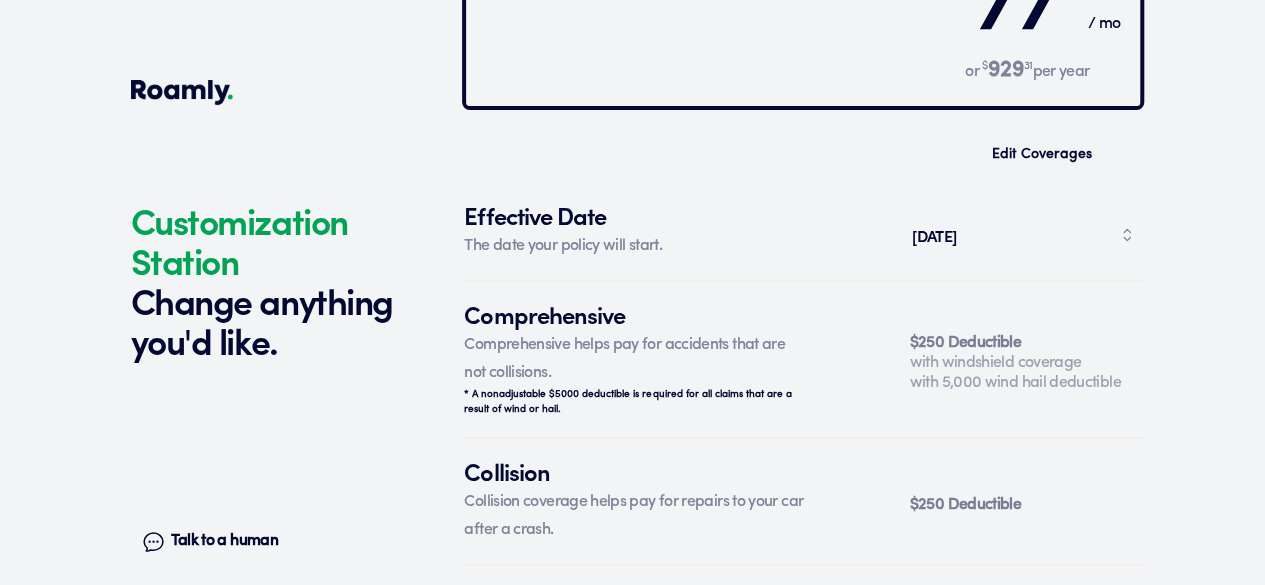 click 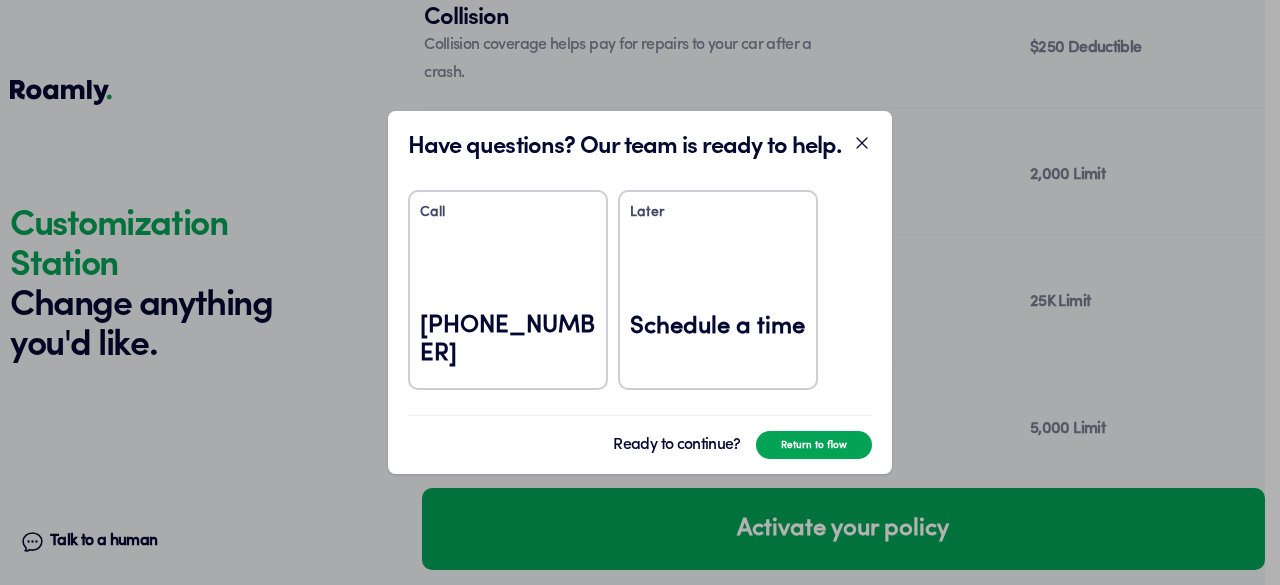click 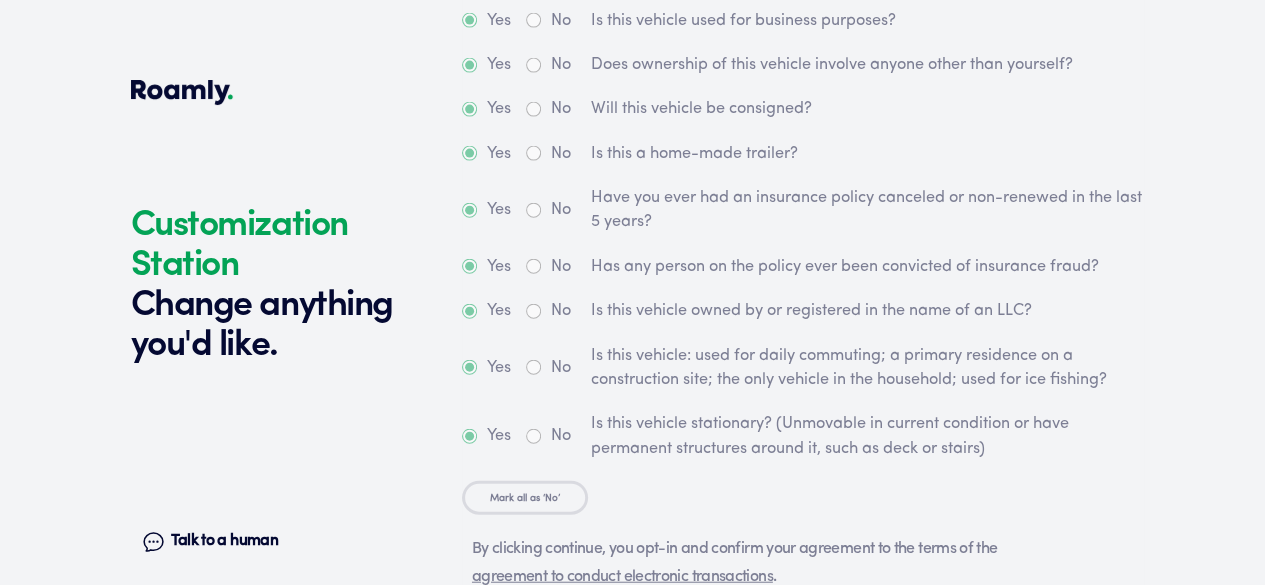 scroll, scrollTop: 5948, scrollLeft: 0, axis: vertical 